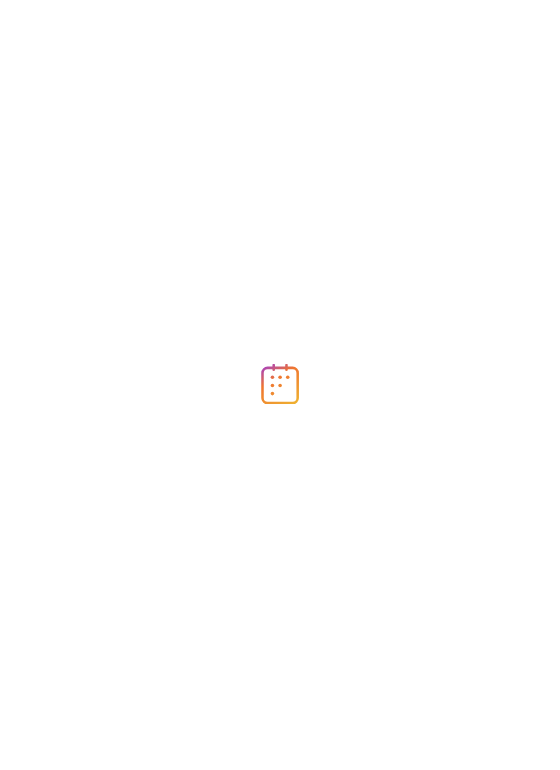 scroll, scrollTop: 0, scrollLeft: 0, axis: both 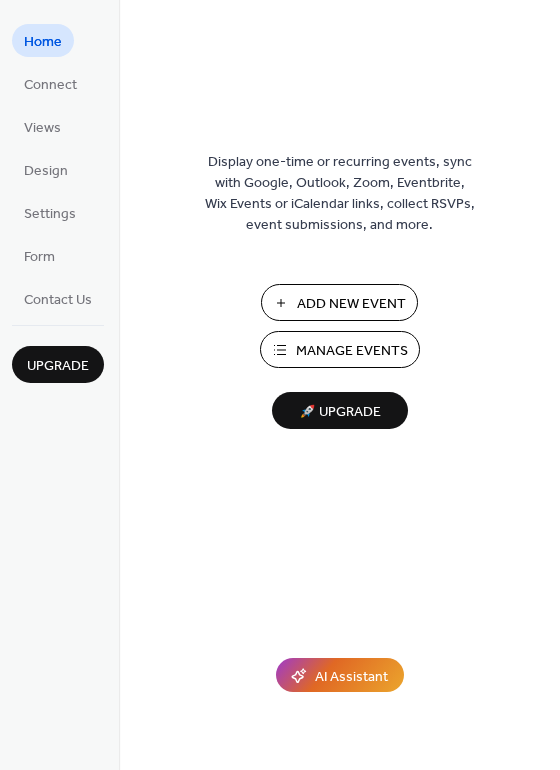 click on "Add New Event" at bounding box center (351, 304) 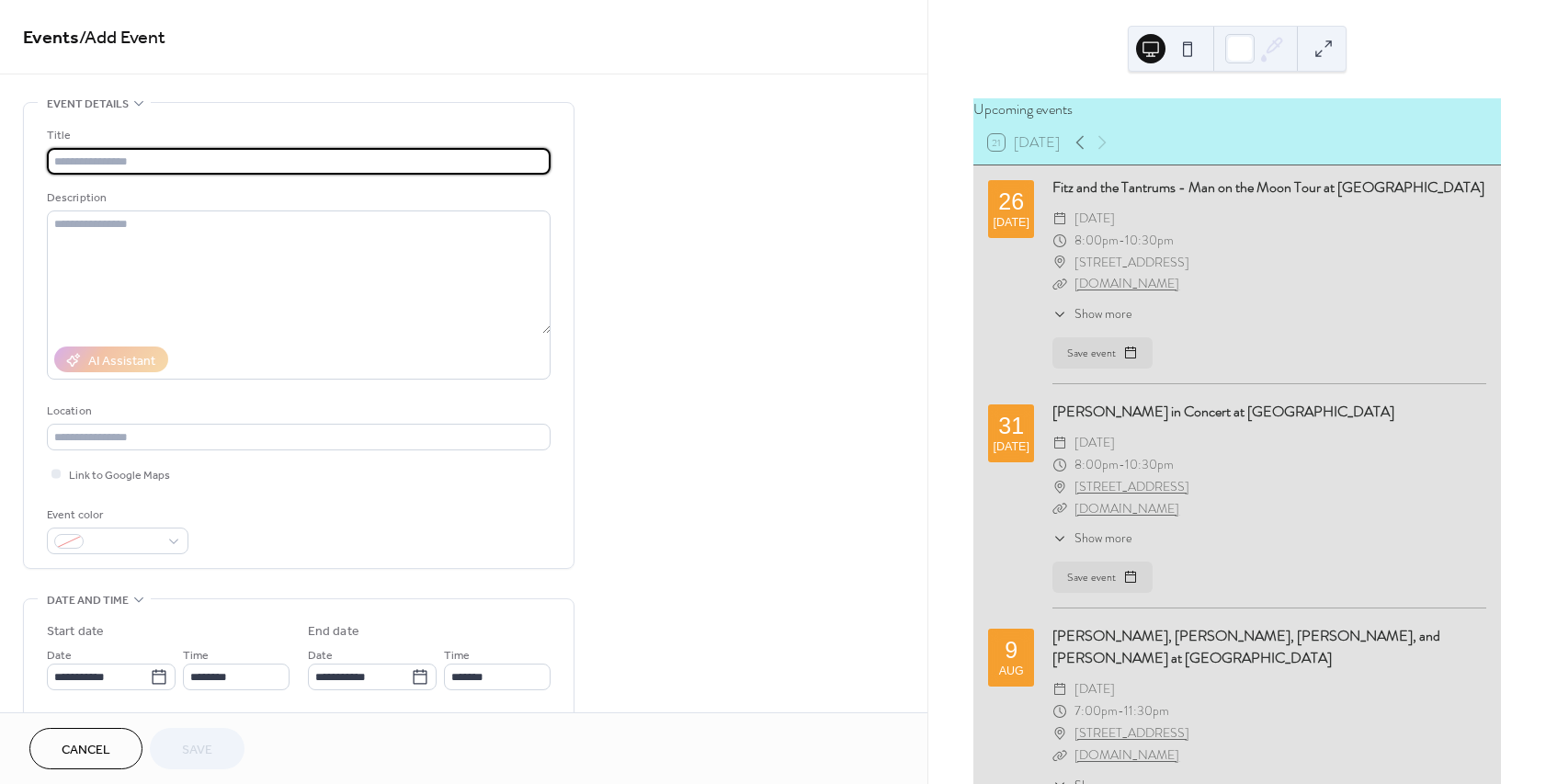 scroll, scrollTop: 0, scrollLeft: 0, axis: both 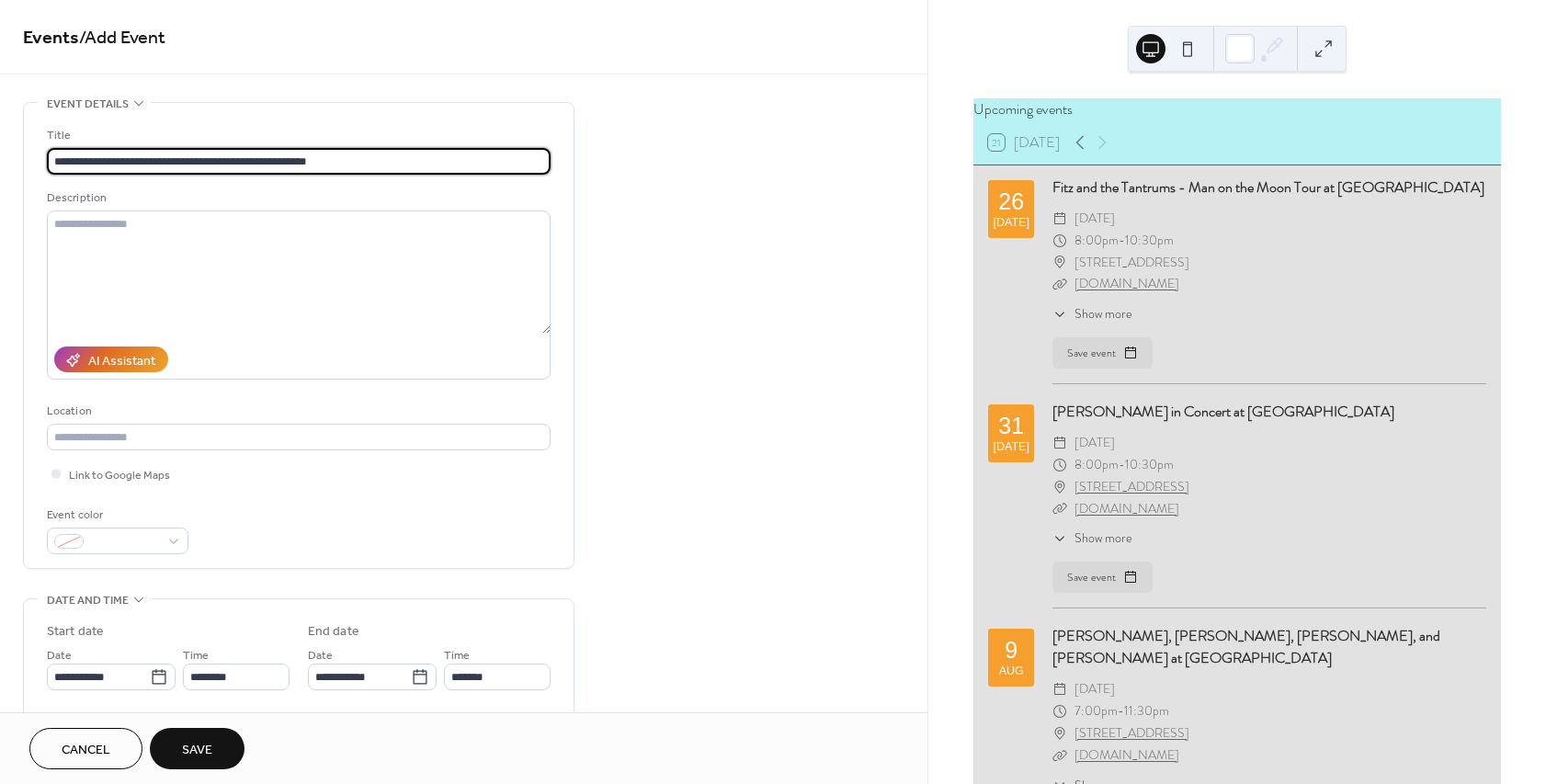 type on "**********" 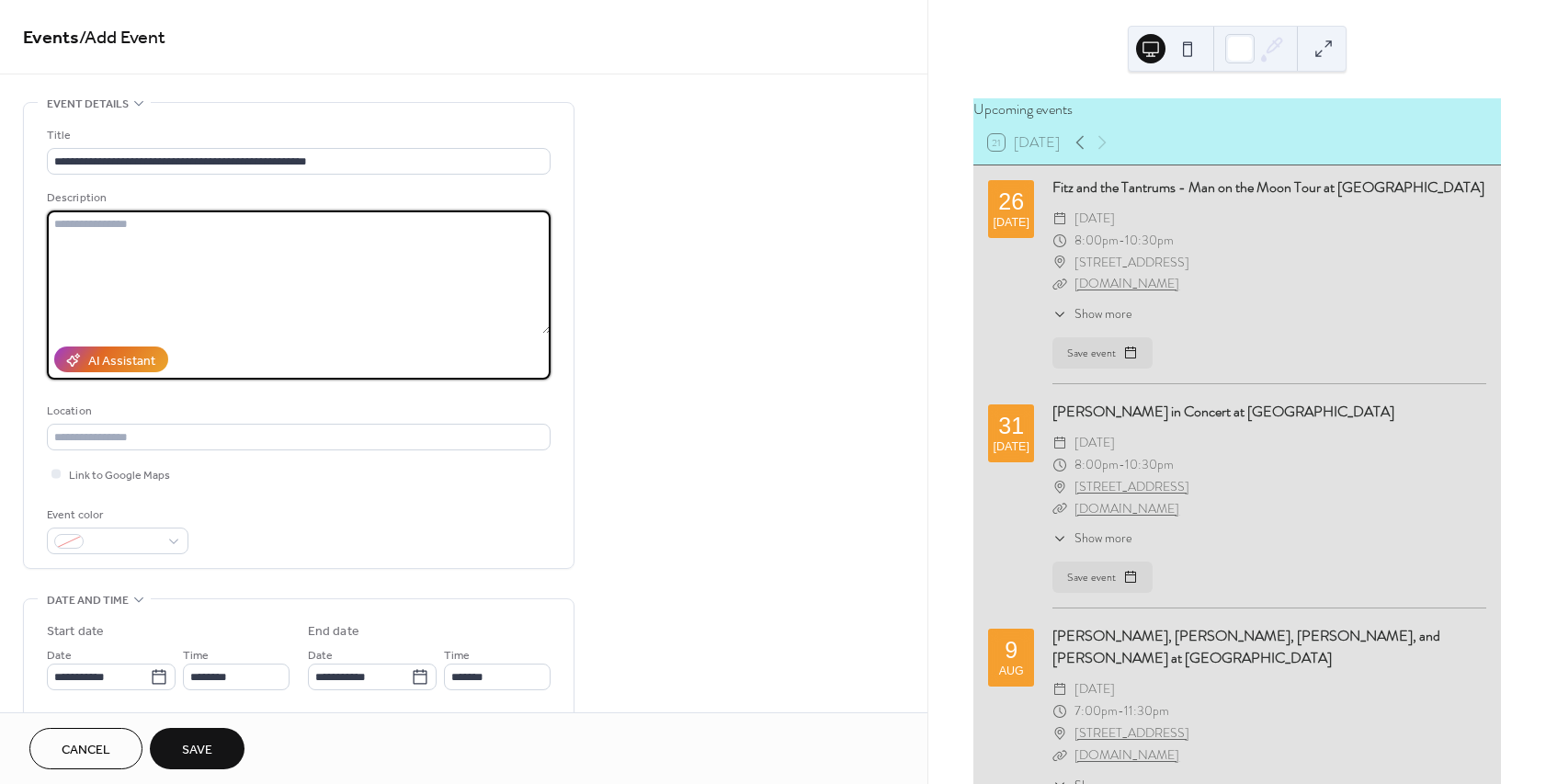 click at bounding box center [299, 272] 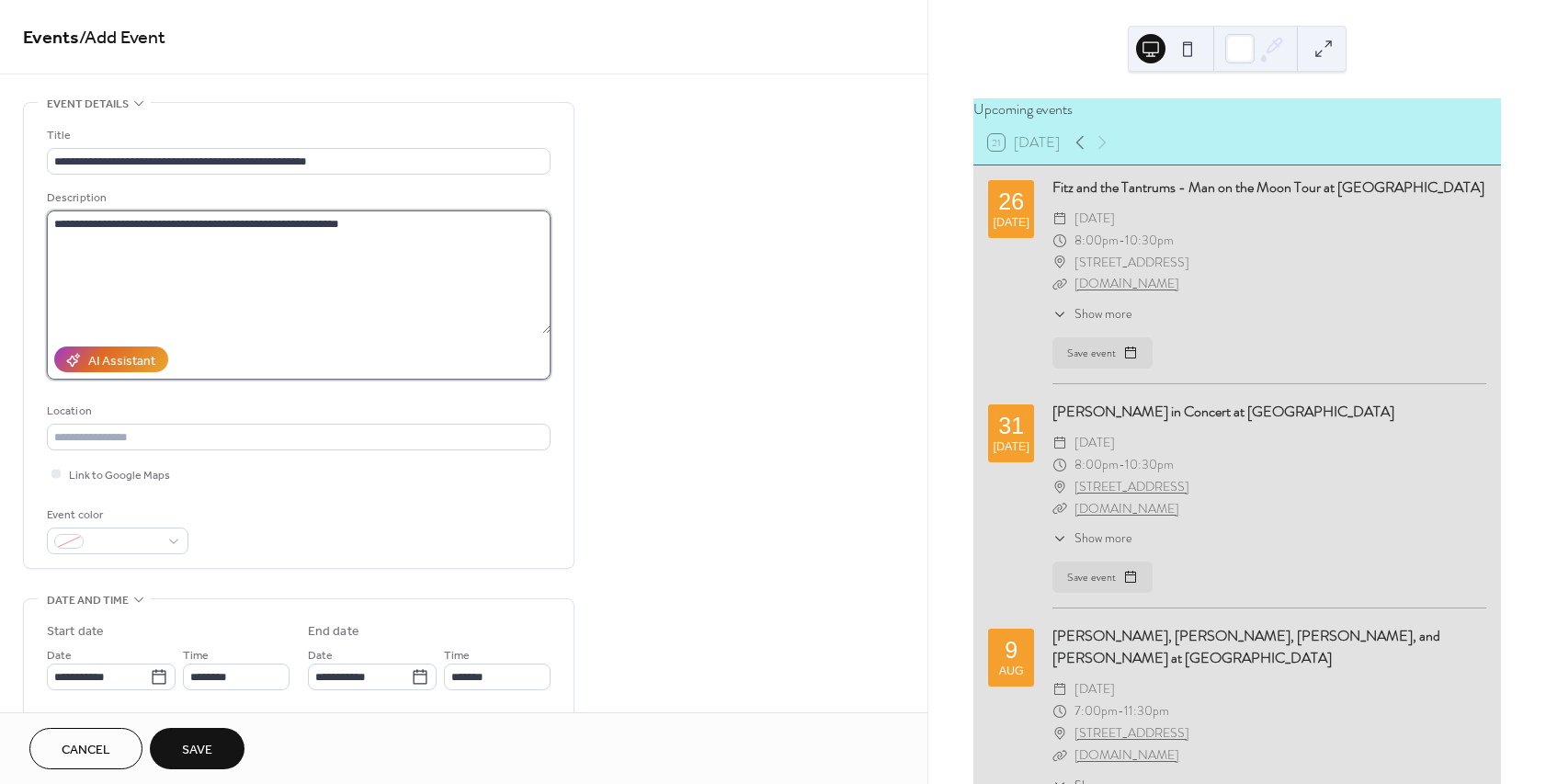 click on "**********" at bounding box center [299, 272] 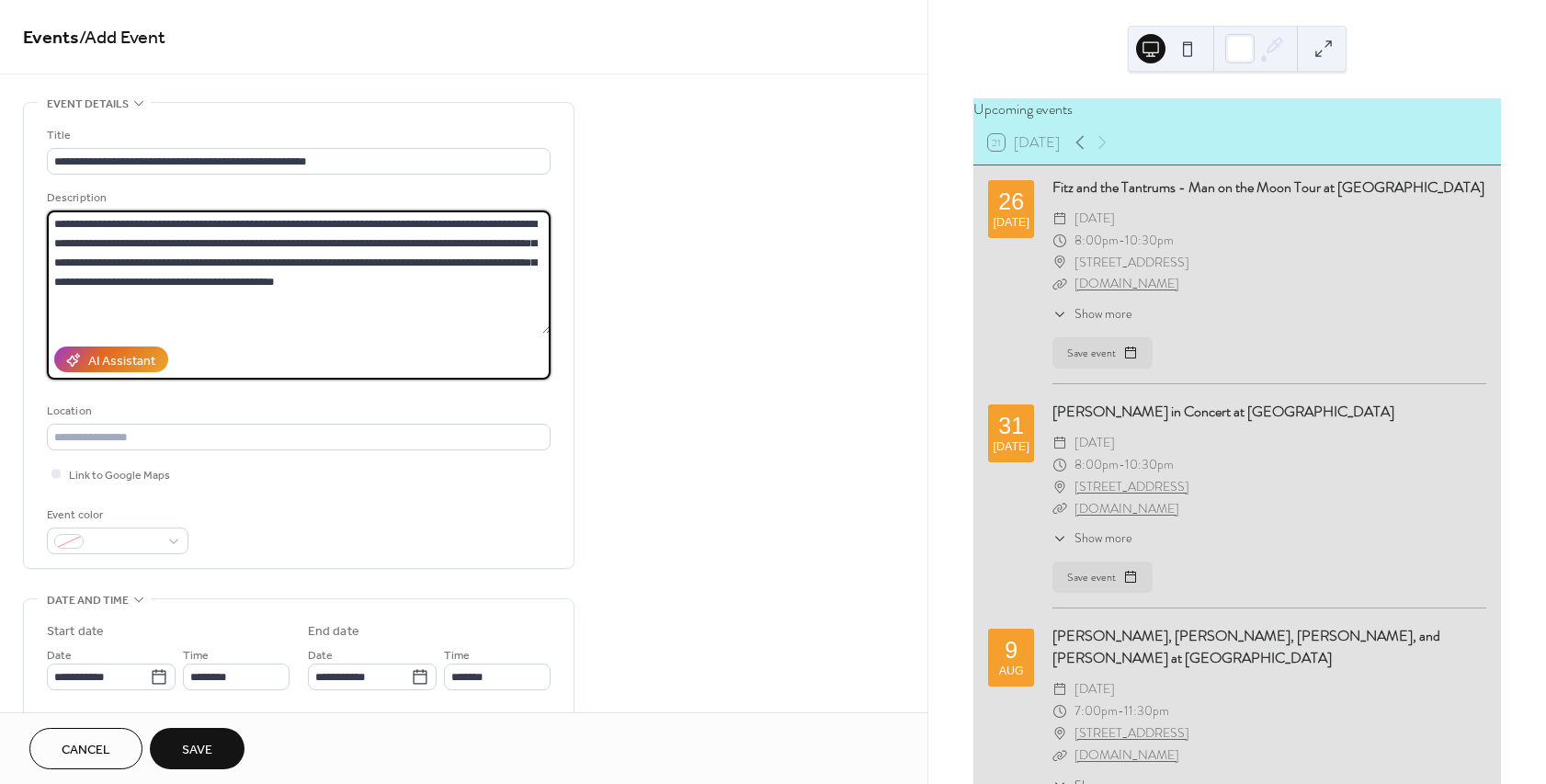 click on "**********" at bounding box center [299, 272] 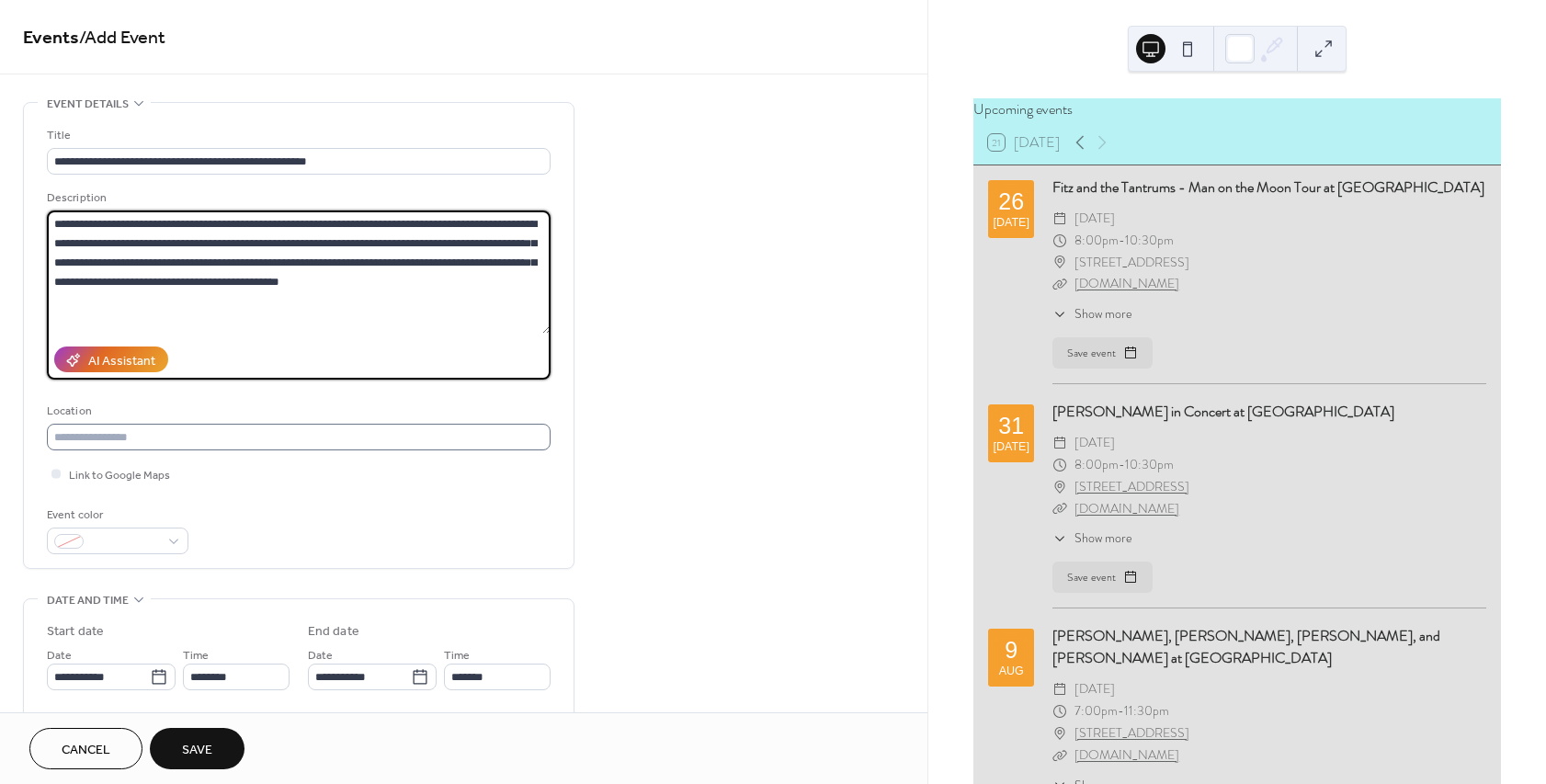 type on "**********" 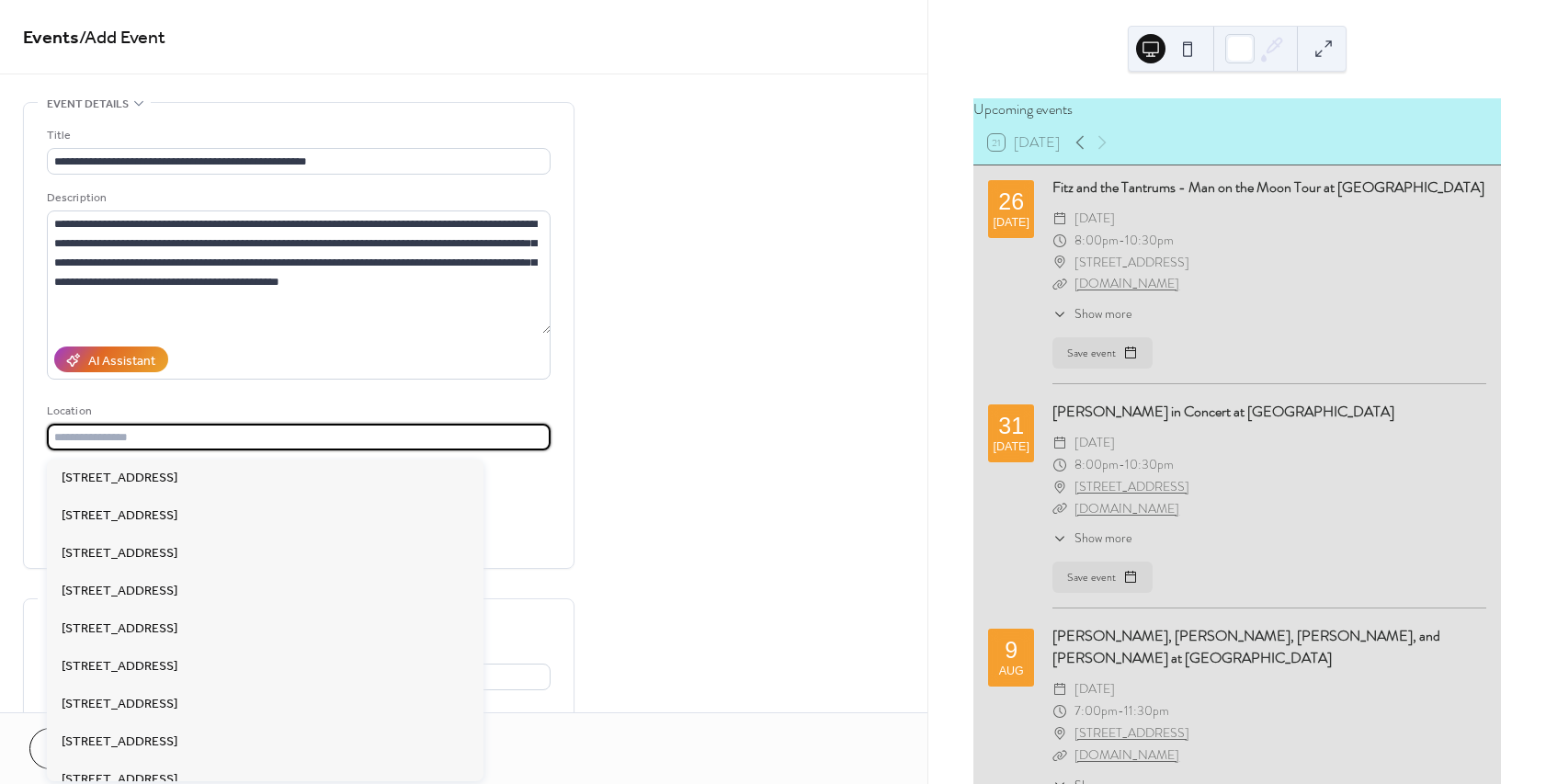 click at bounding box center [299, 437] 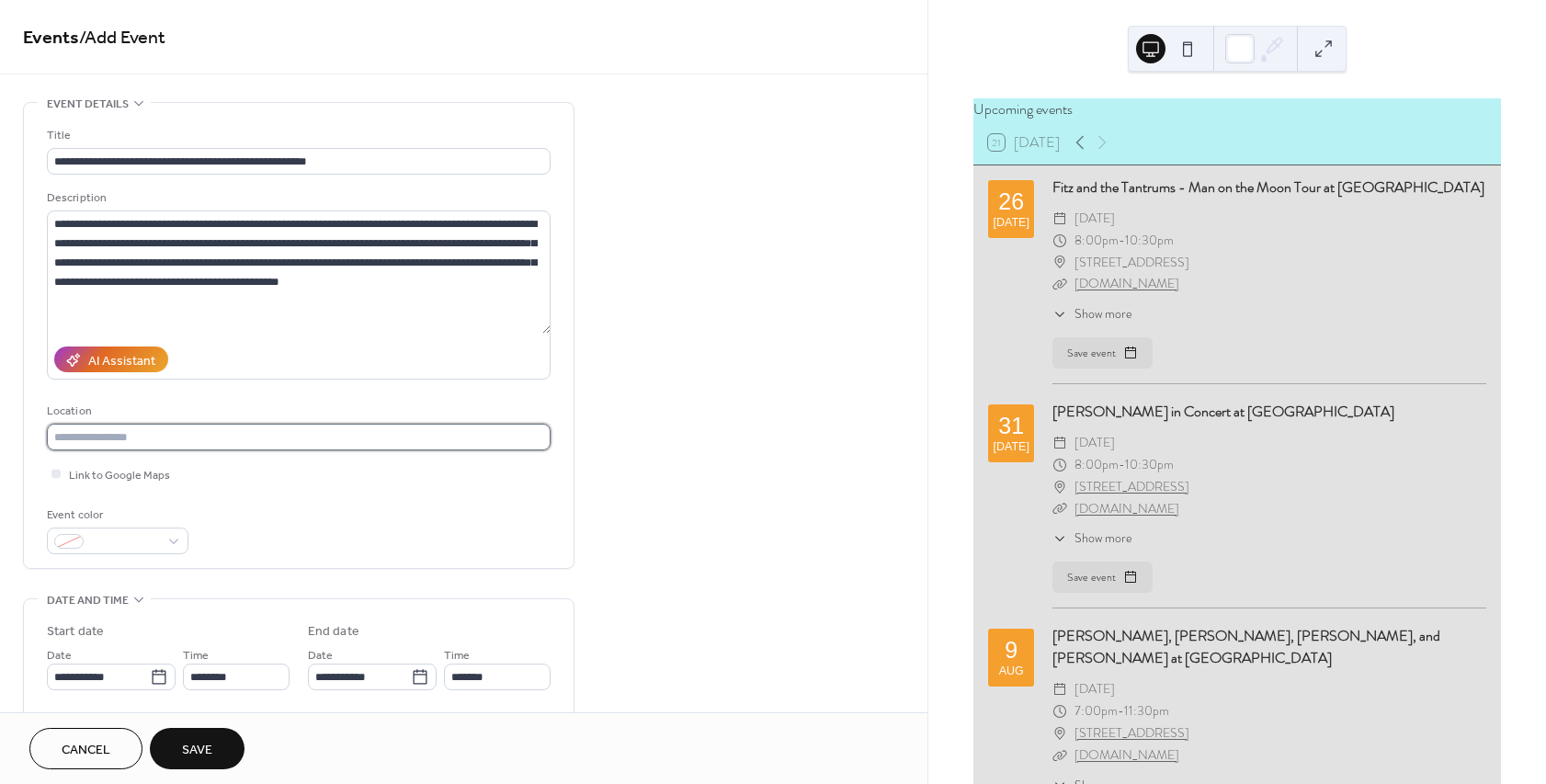 click at bounding box center (299, 437) 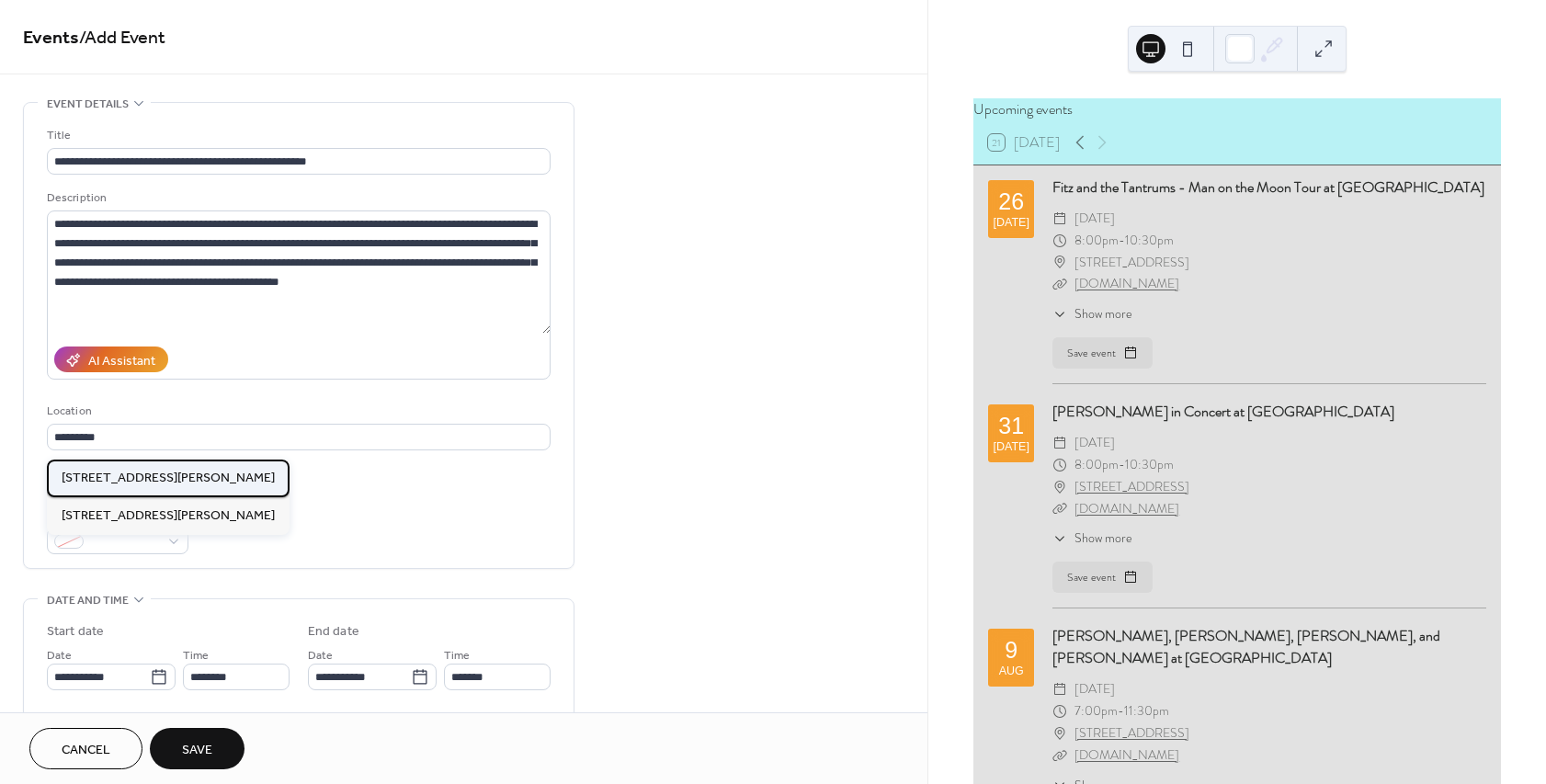 click on "3939 N. Drinkwater Blvd,, Scottsdale, AZ 85251" at bounding box center (168, 478) 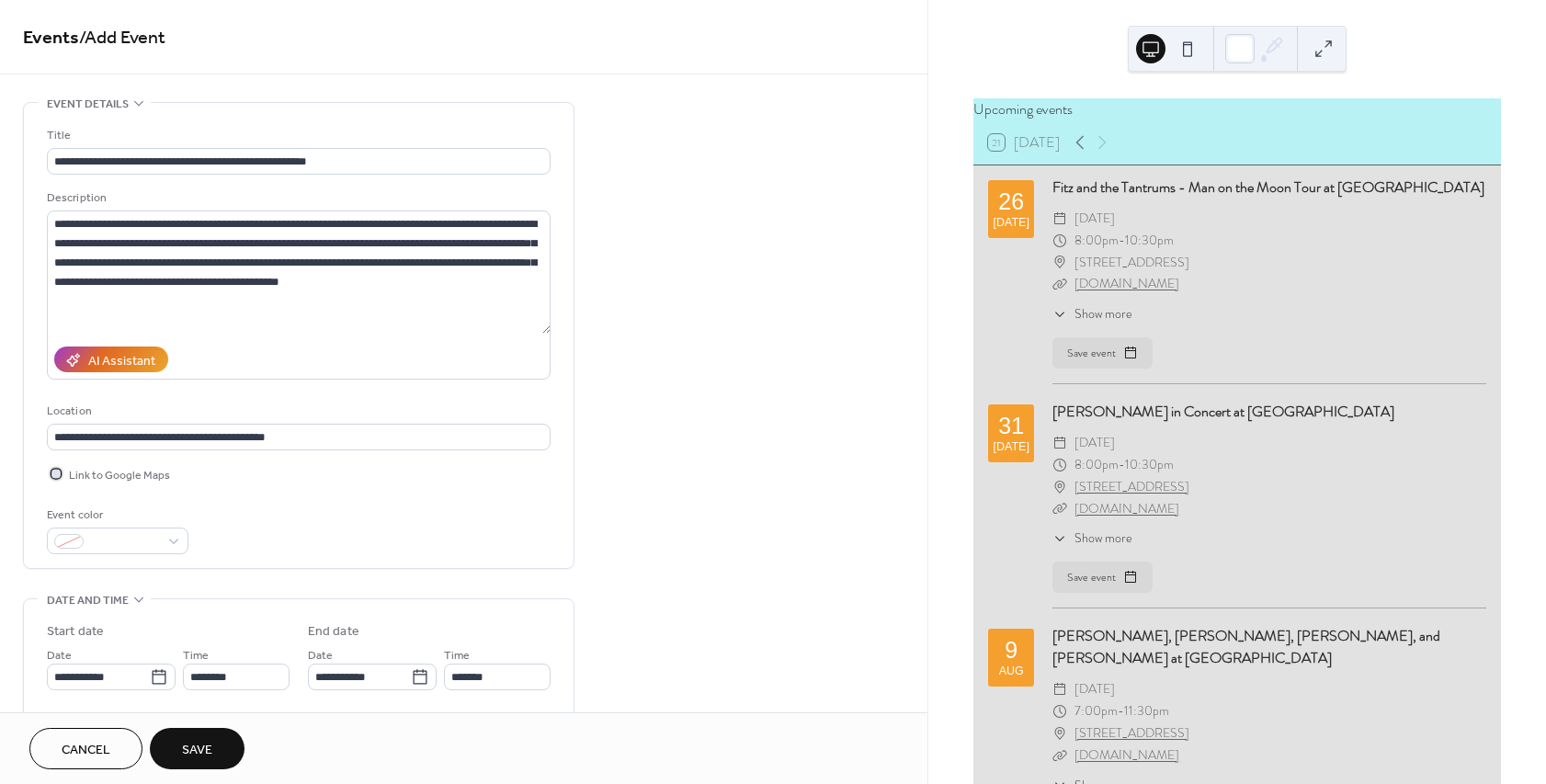 click on "Link to Google Maps" at bounding box center (119, 475) 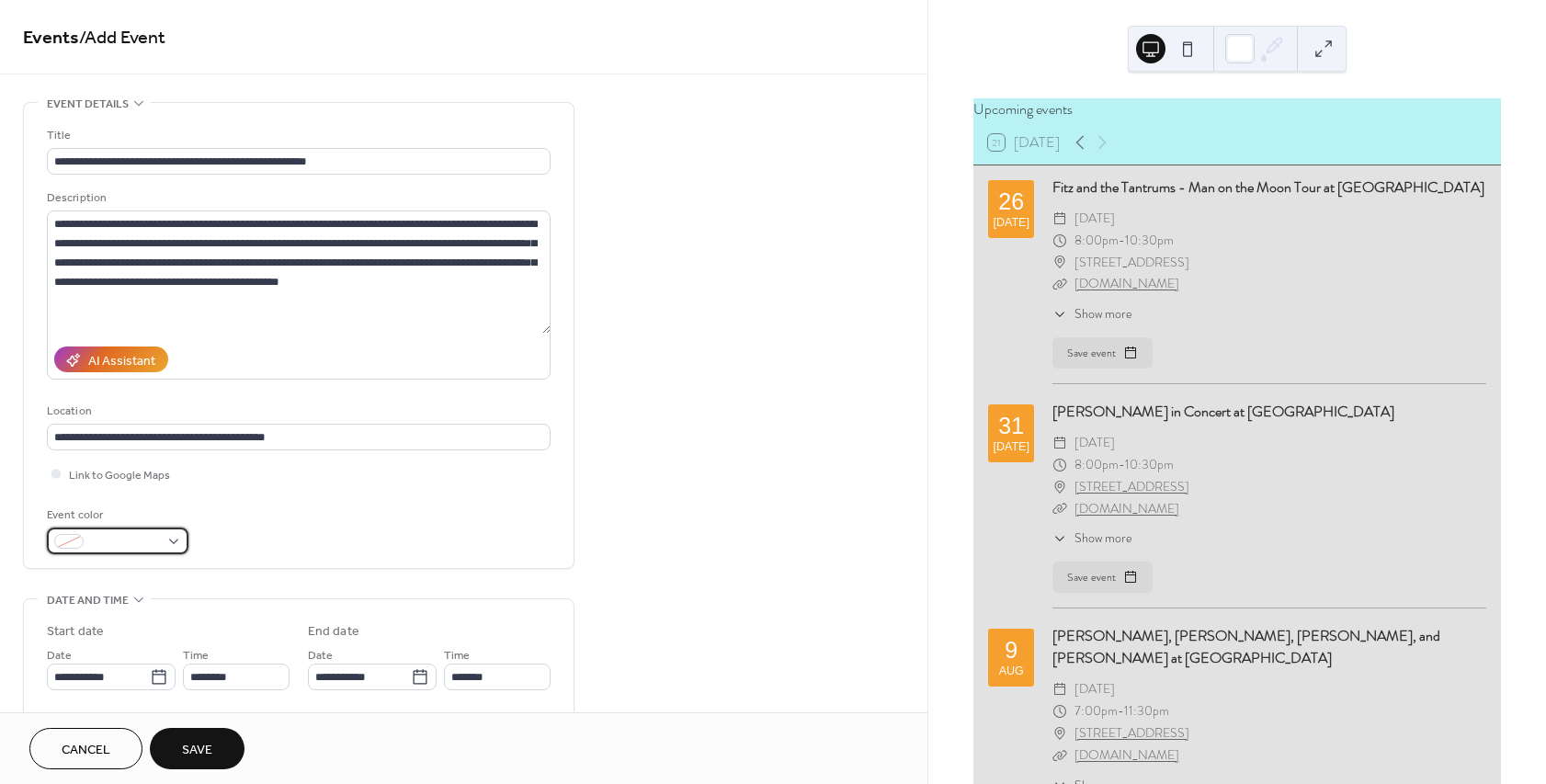 click at bounding box center (118, 540) 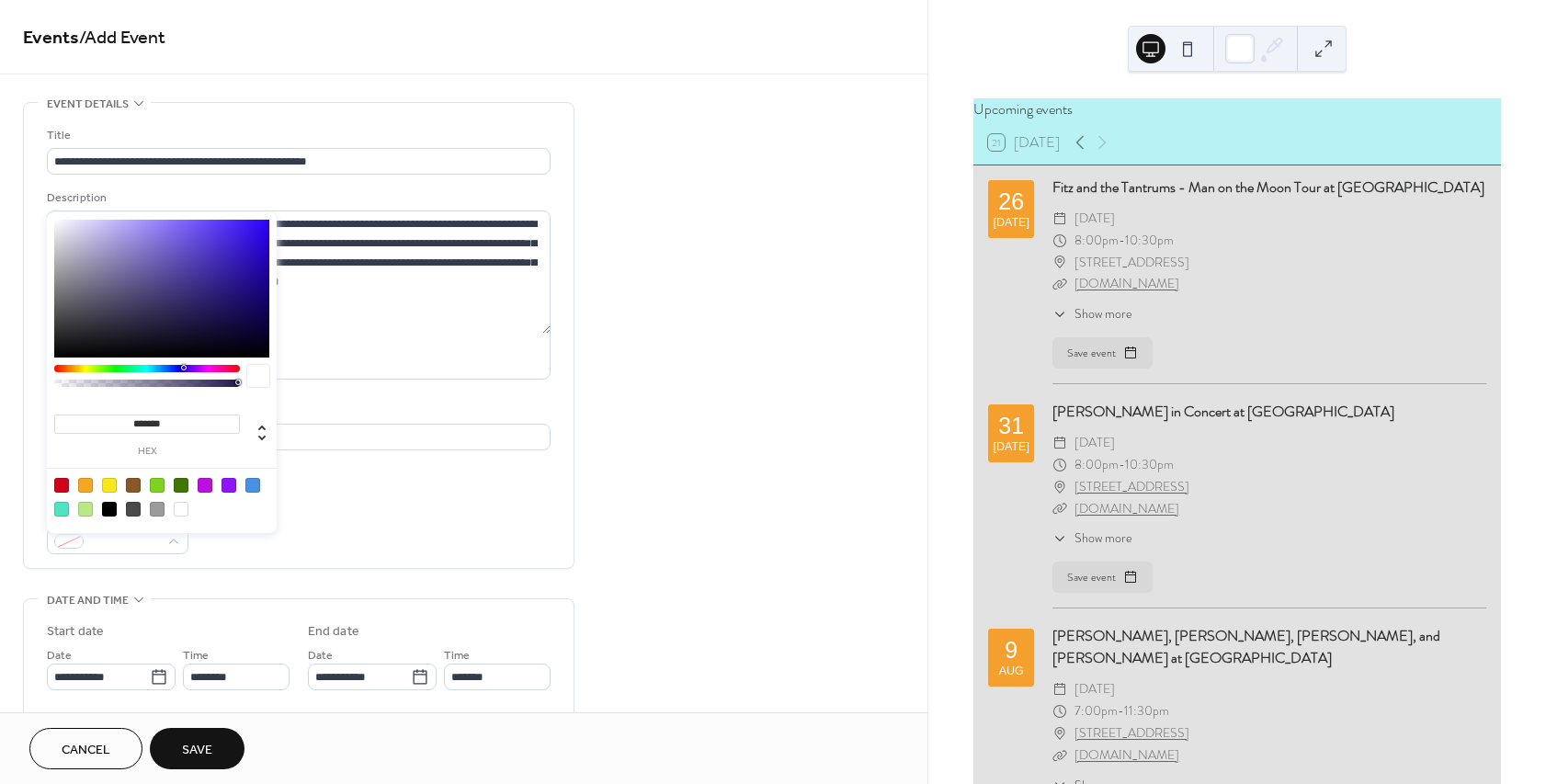 click at bounding box center [62, 509] 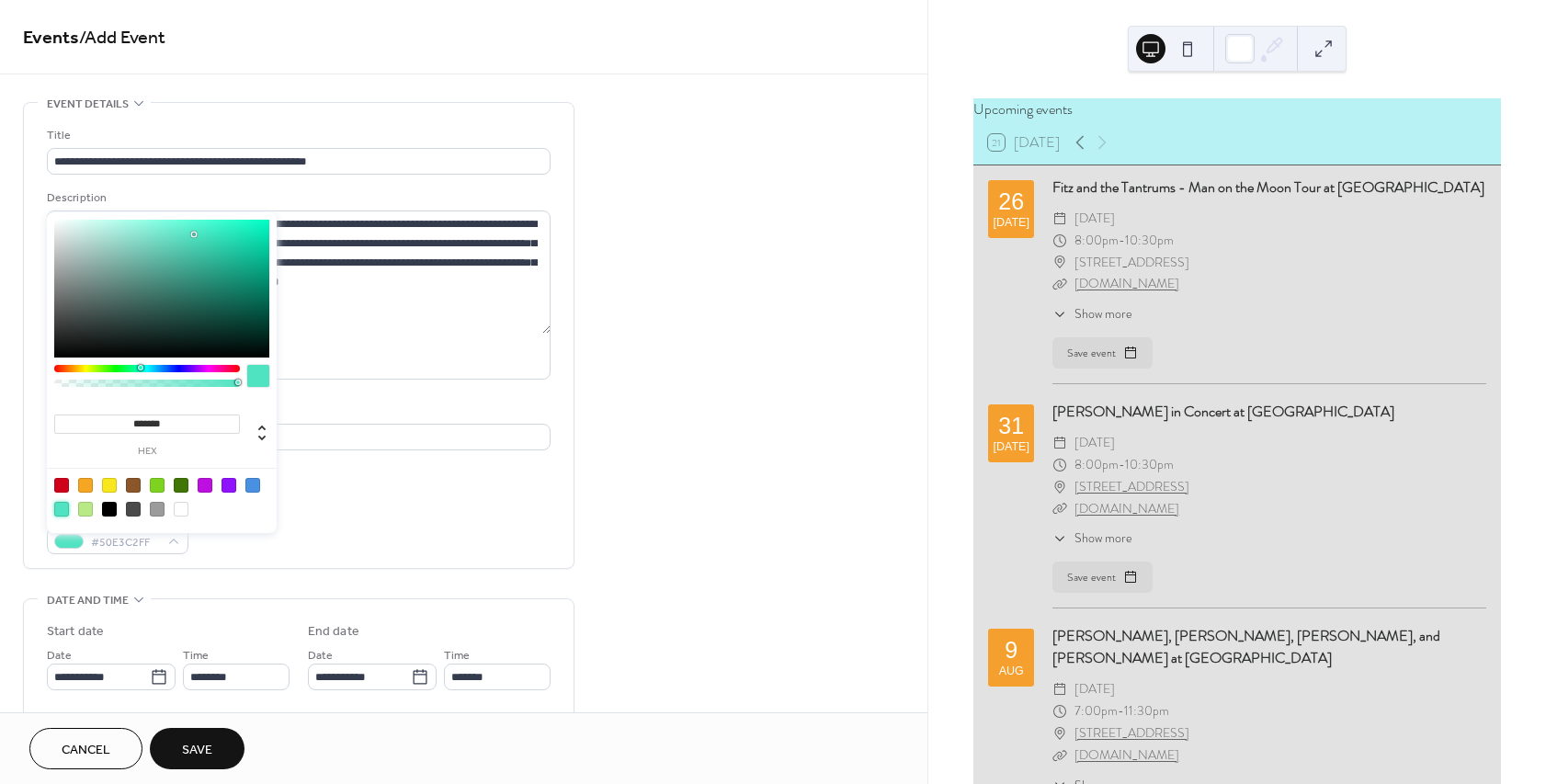 click at bounding box center [162, 496] 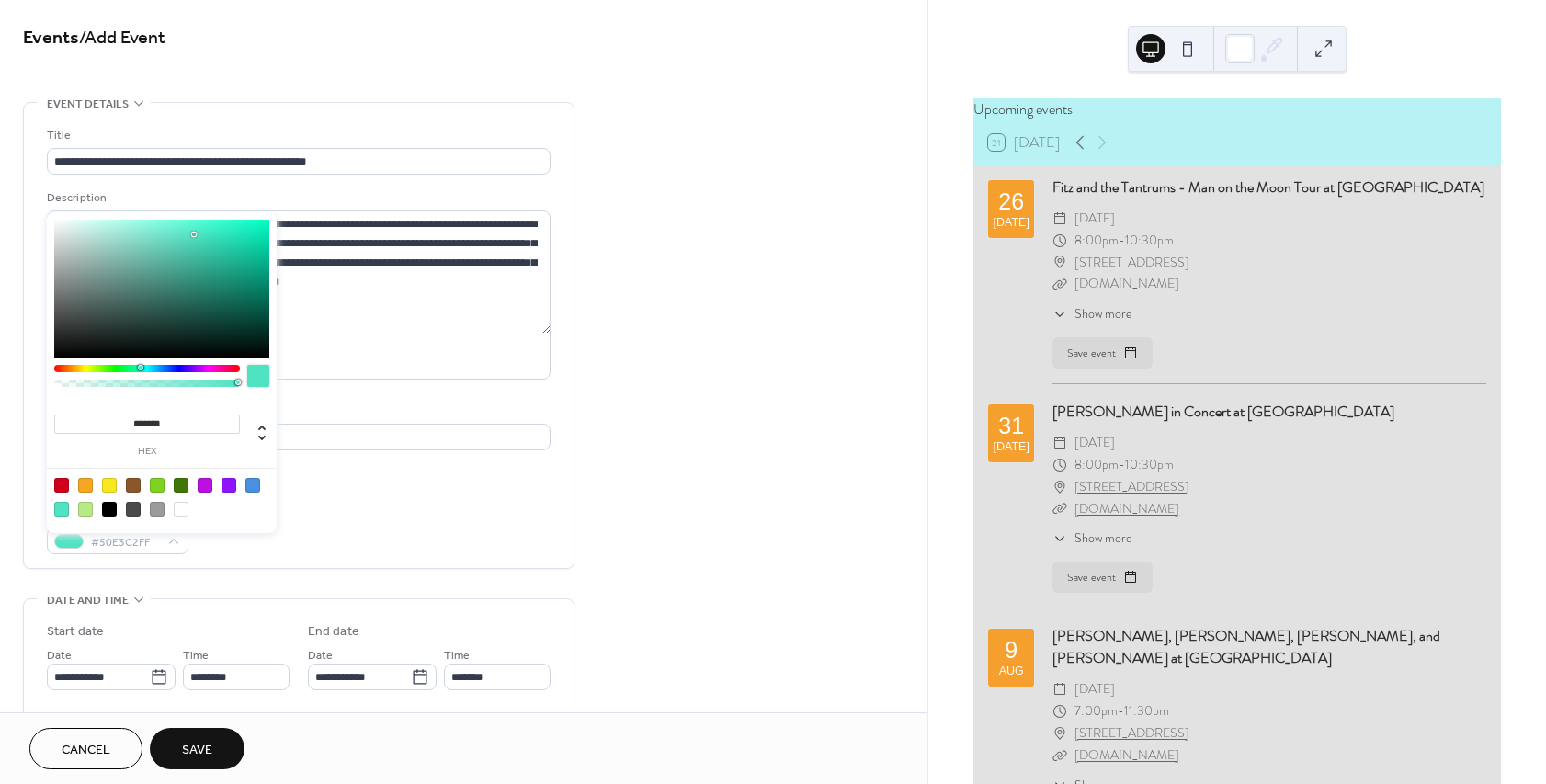click at bounding box center [62, 485] 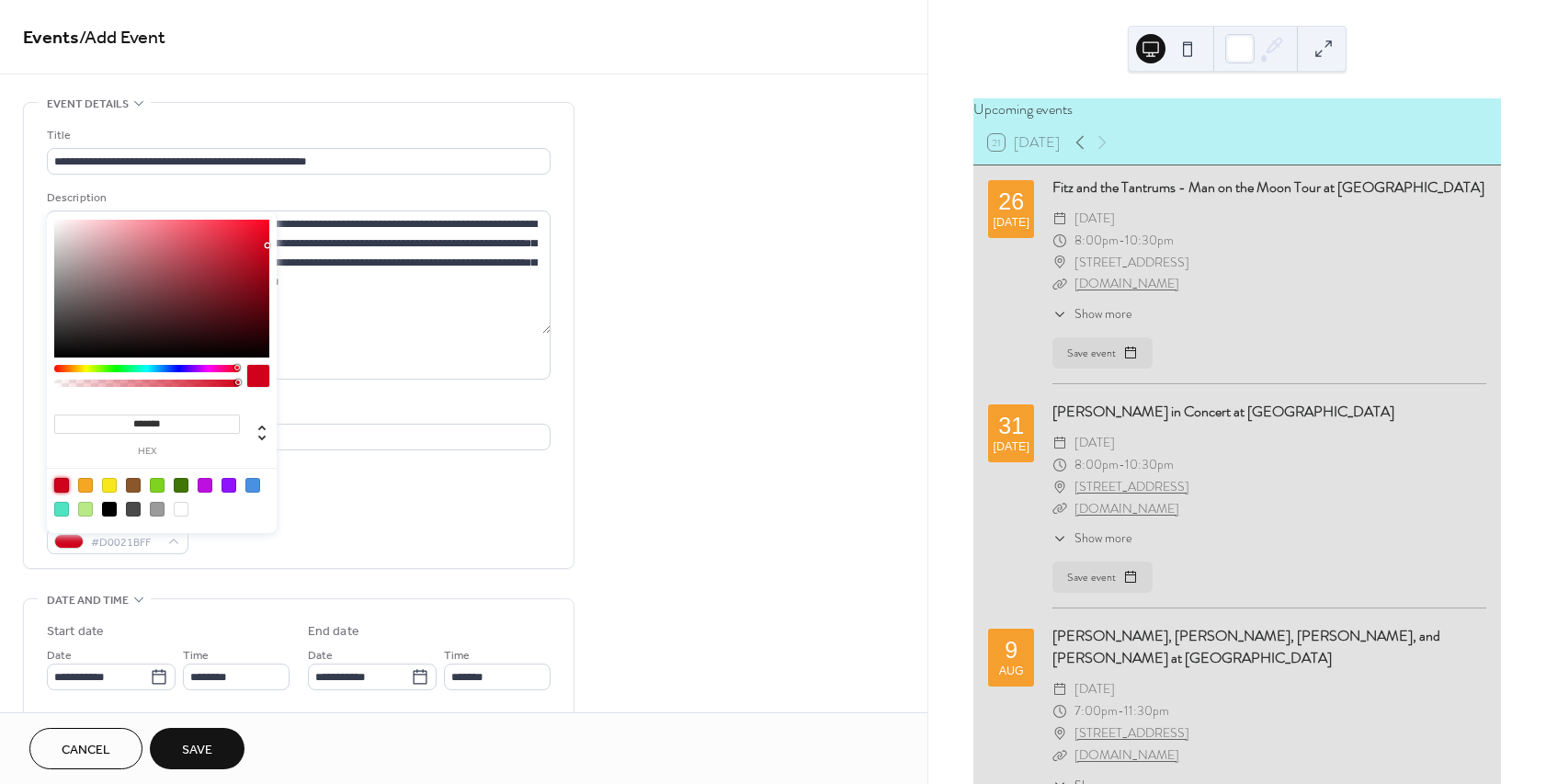 click on "**********" at bounding box center (299, 340) 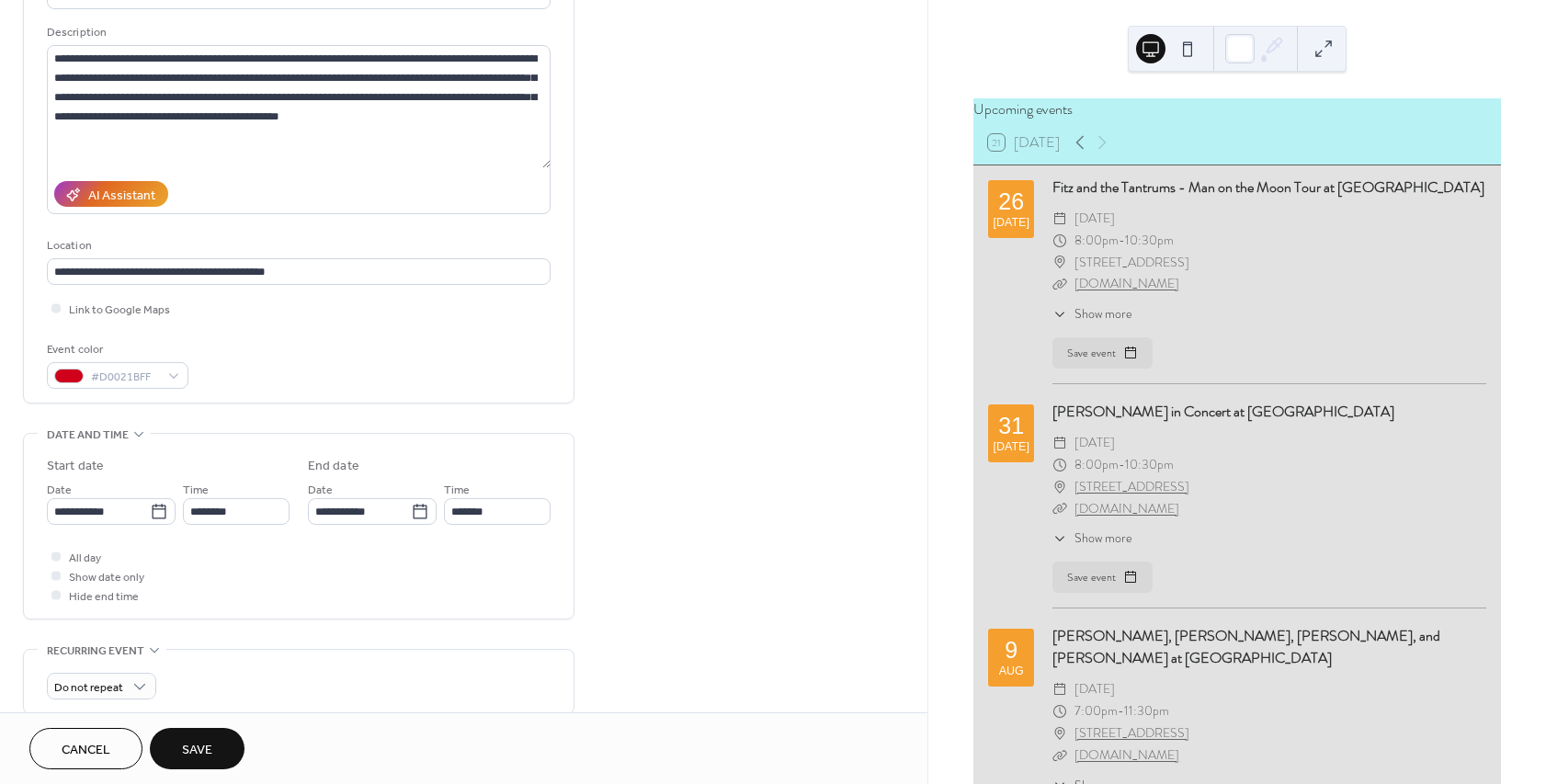 scroll, scrollTop: 221, scrollLeft: 0, axis: vertical 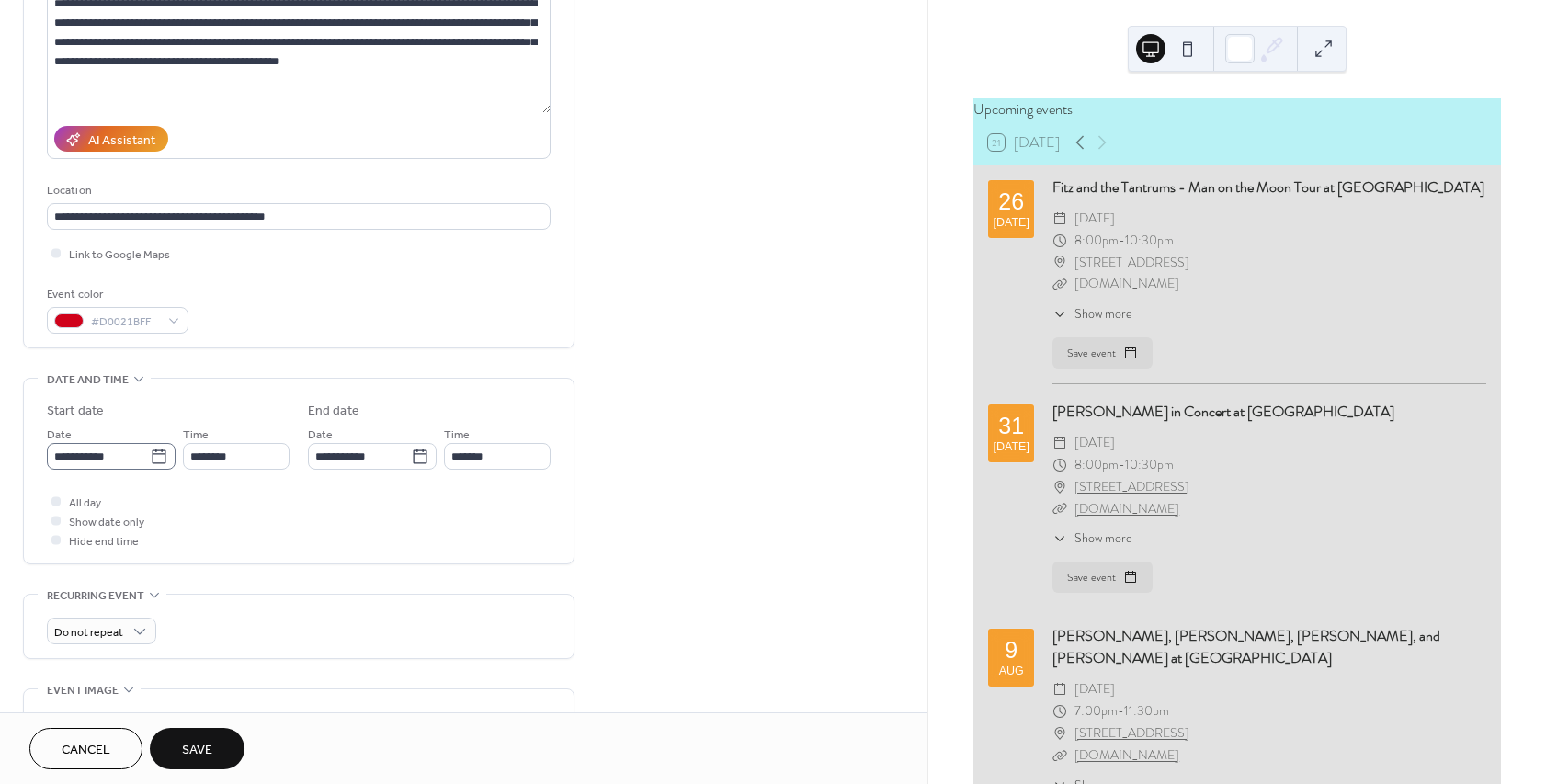 click 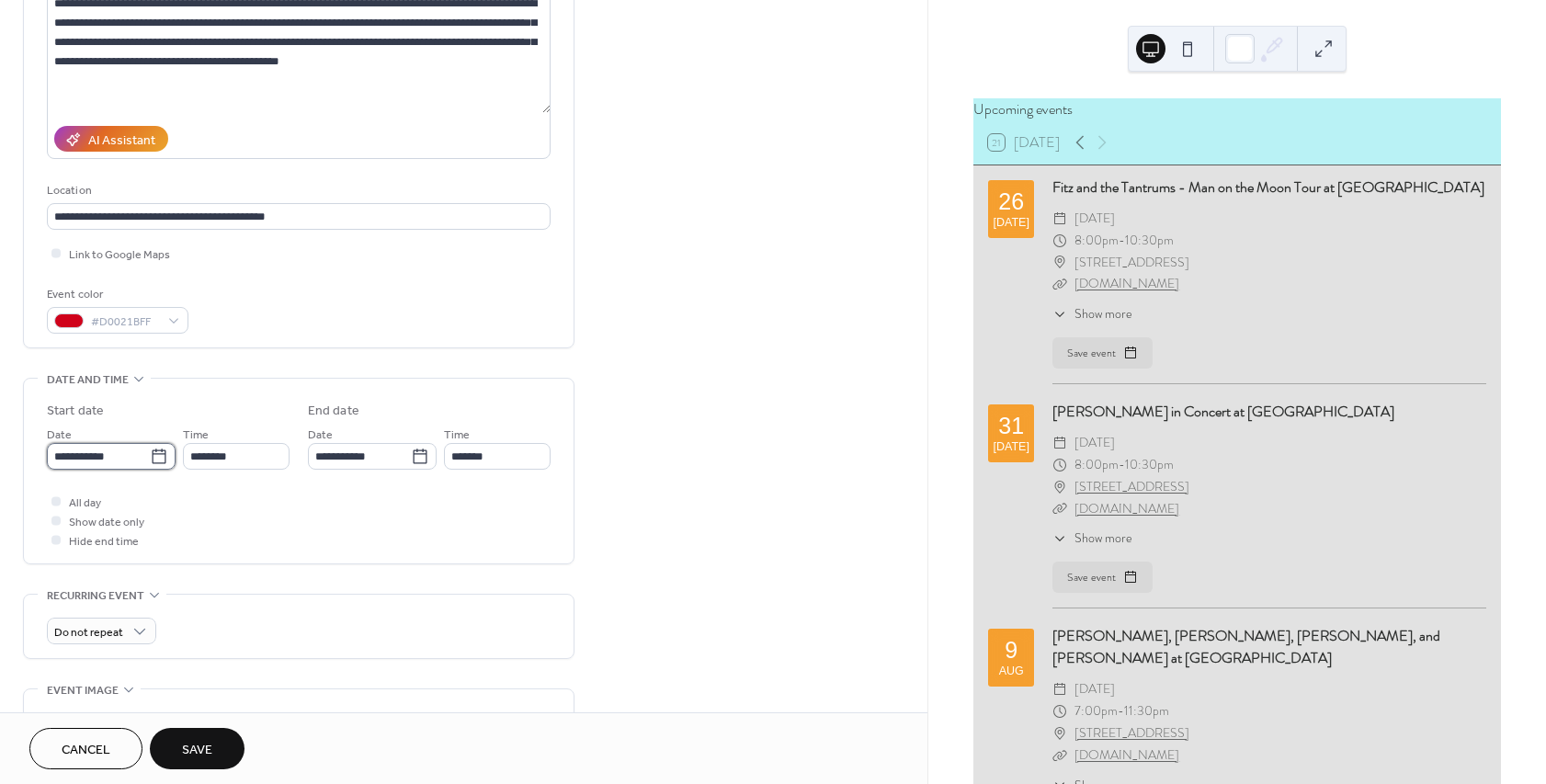 click on "**********" at bounding box center [98, 456] 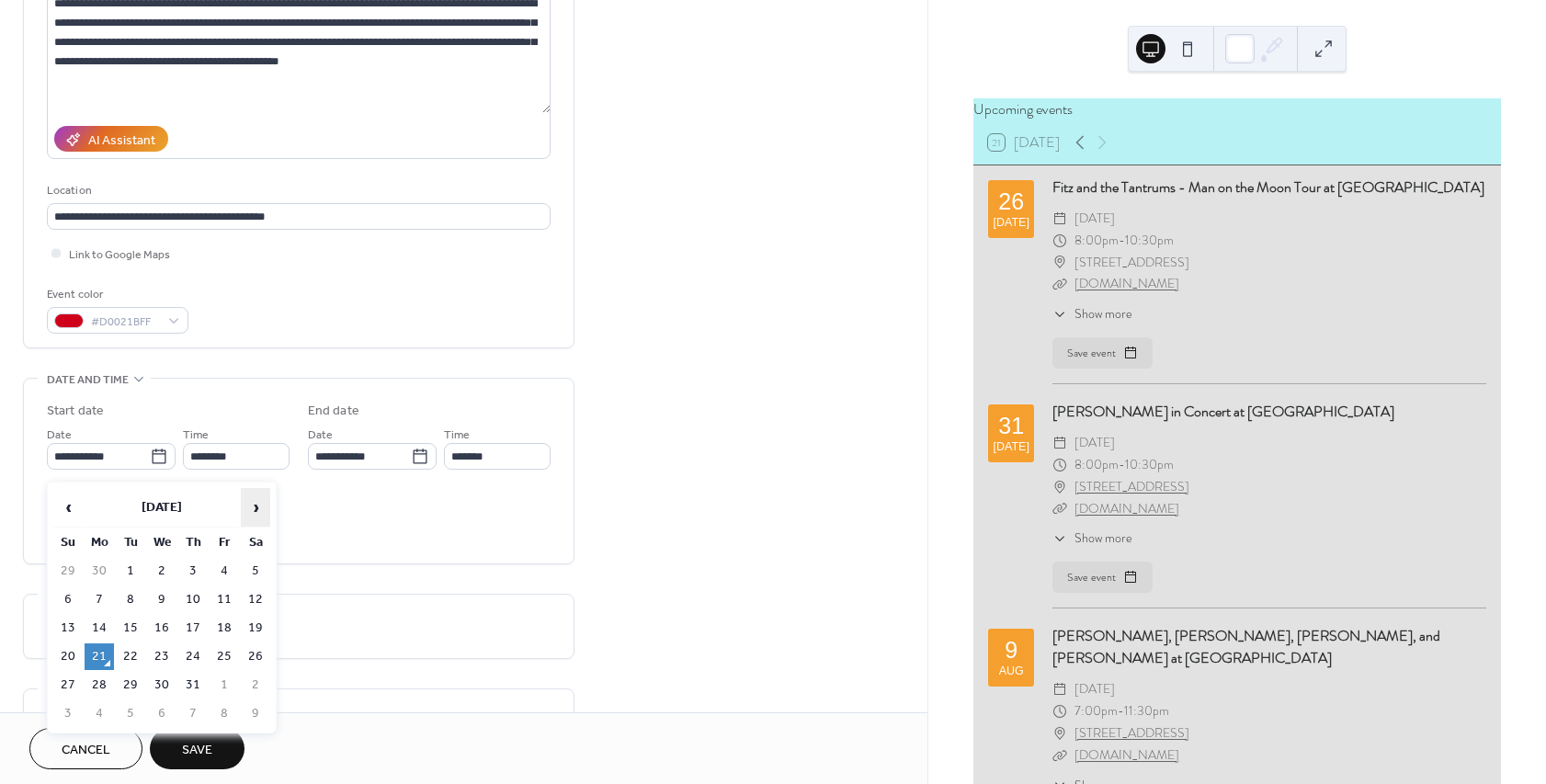 click on "›" at bounding box center [256, 507] 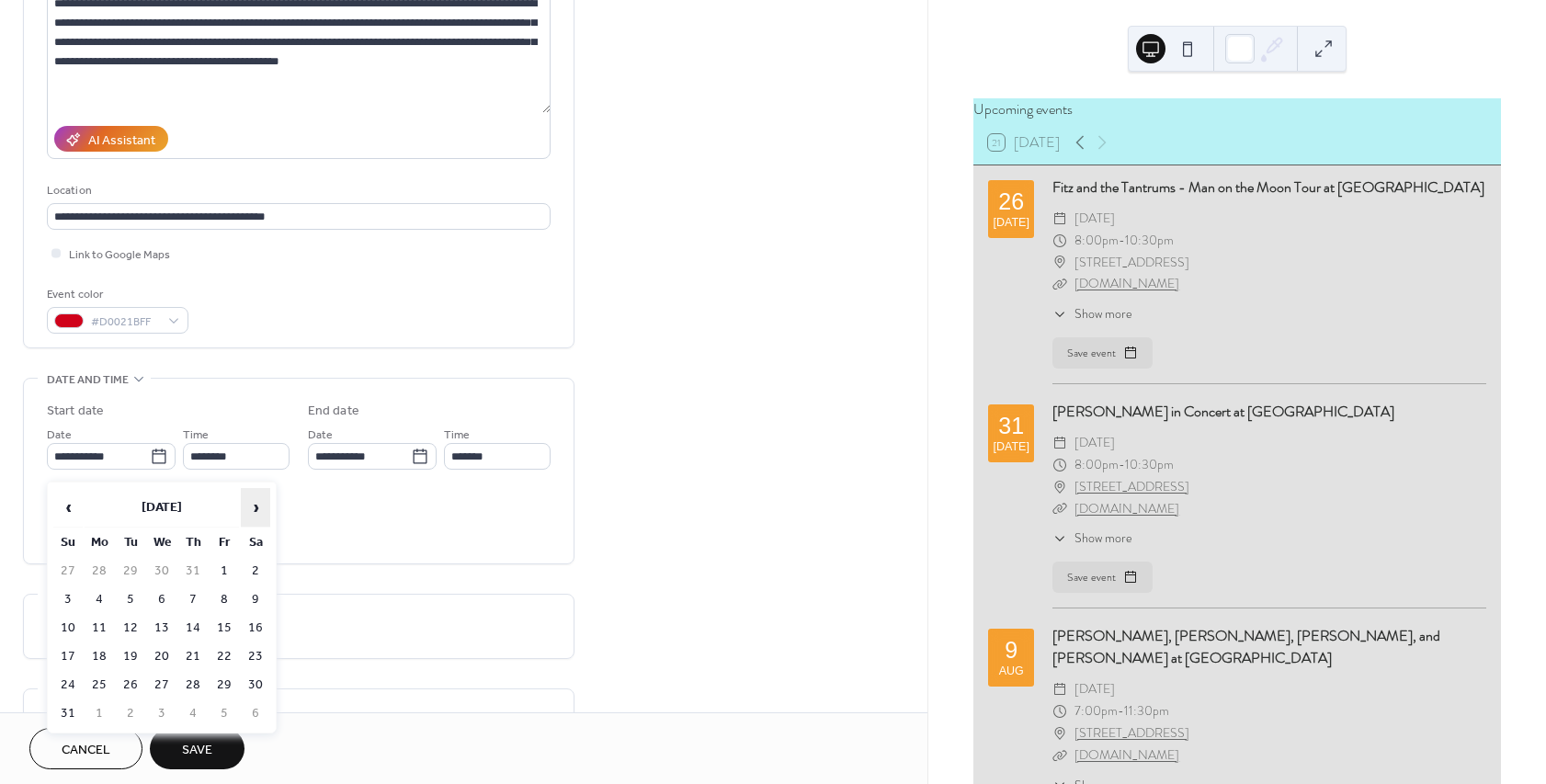 click on "›" at bounding box center (256, 507) 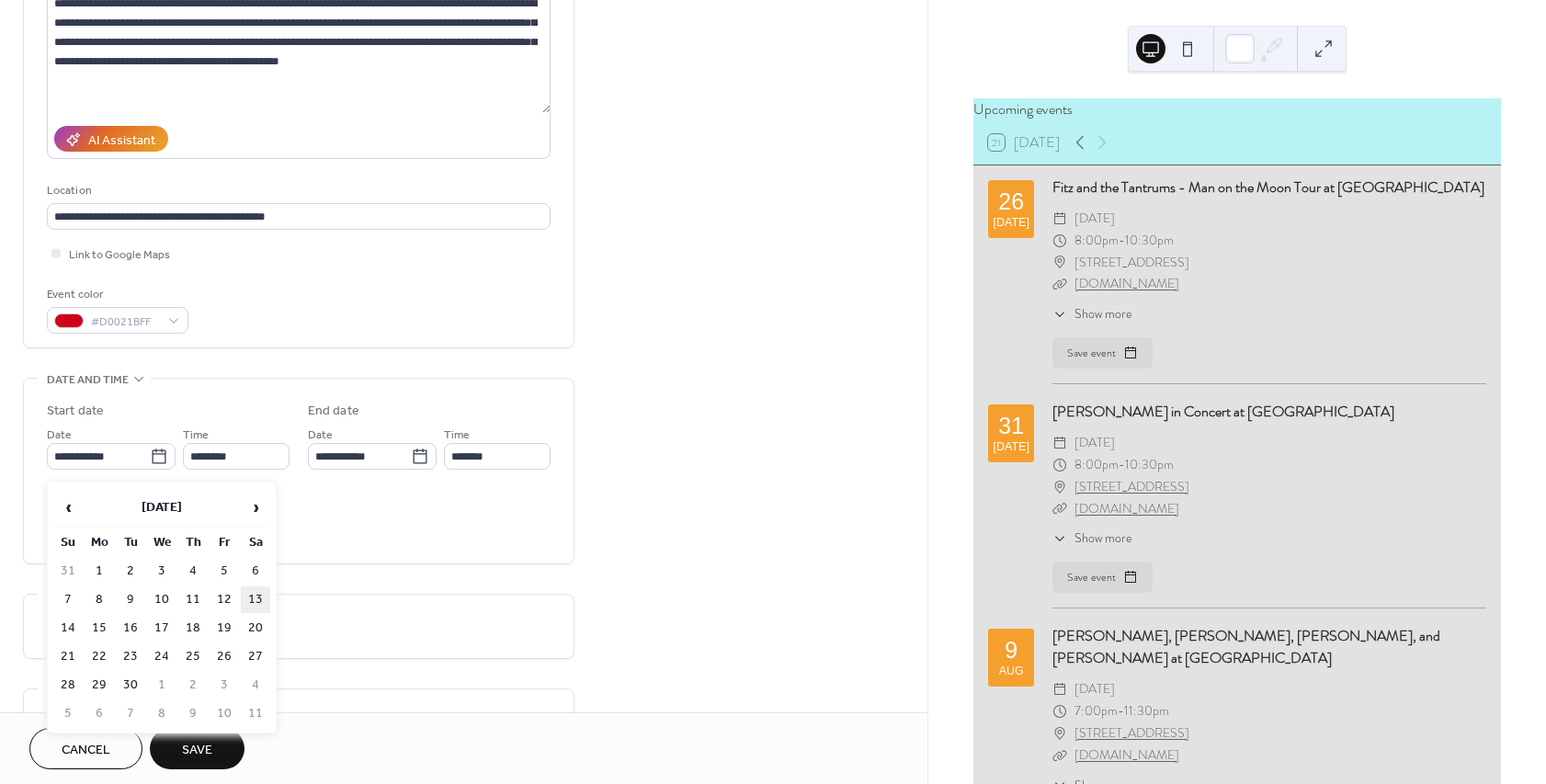 click on "13" at bounding box center [256, 599] 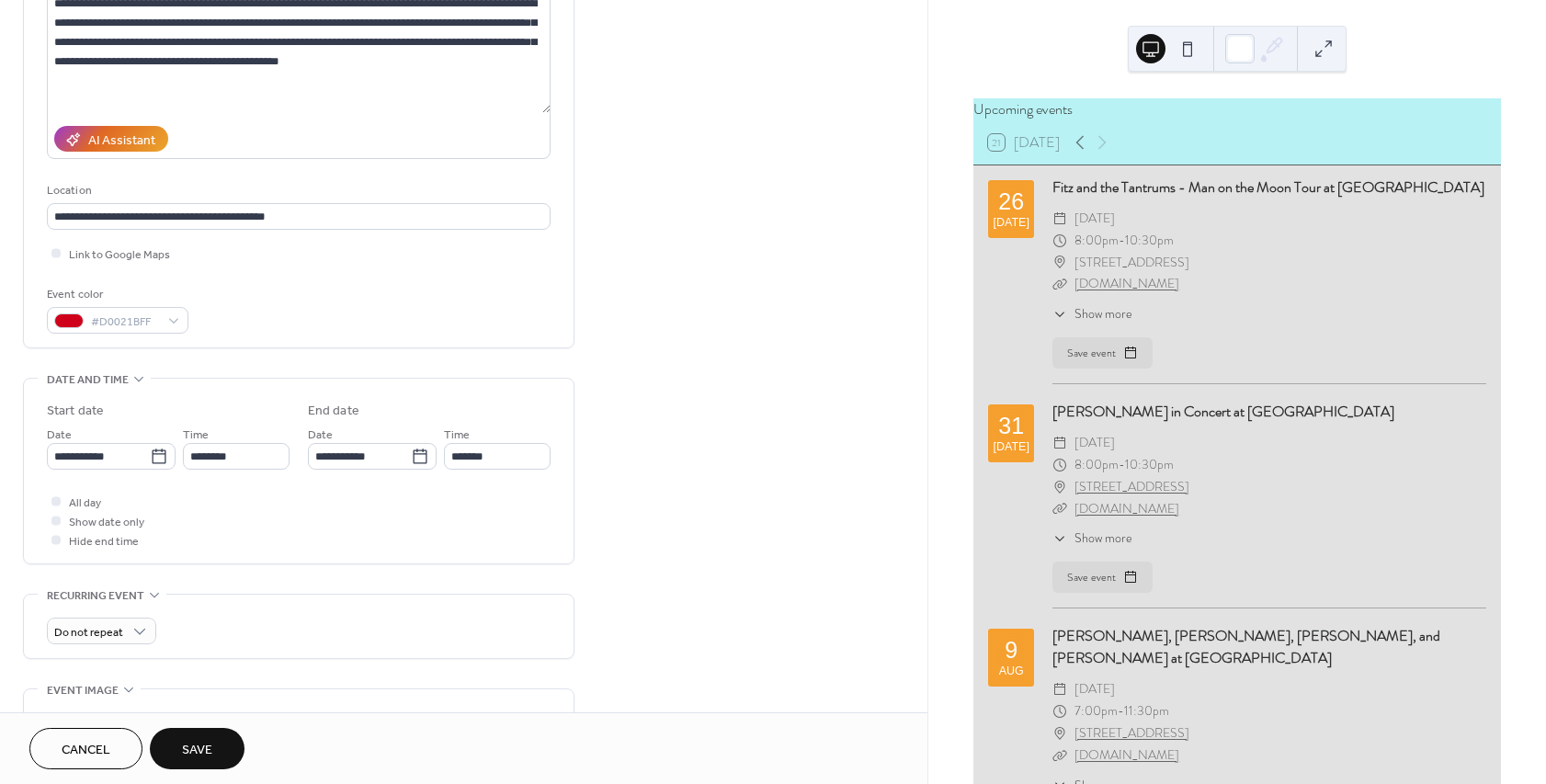 type on "**********" 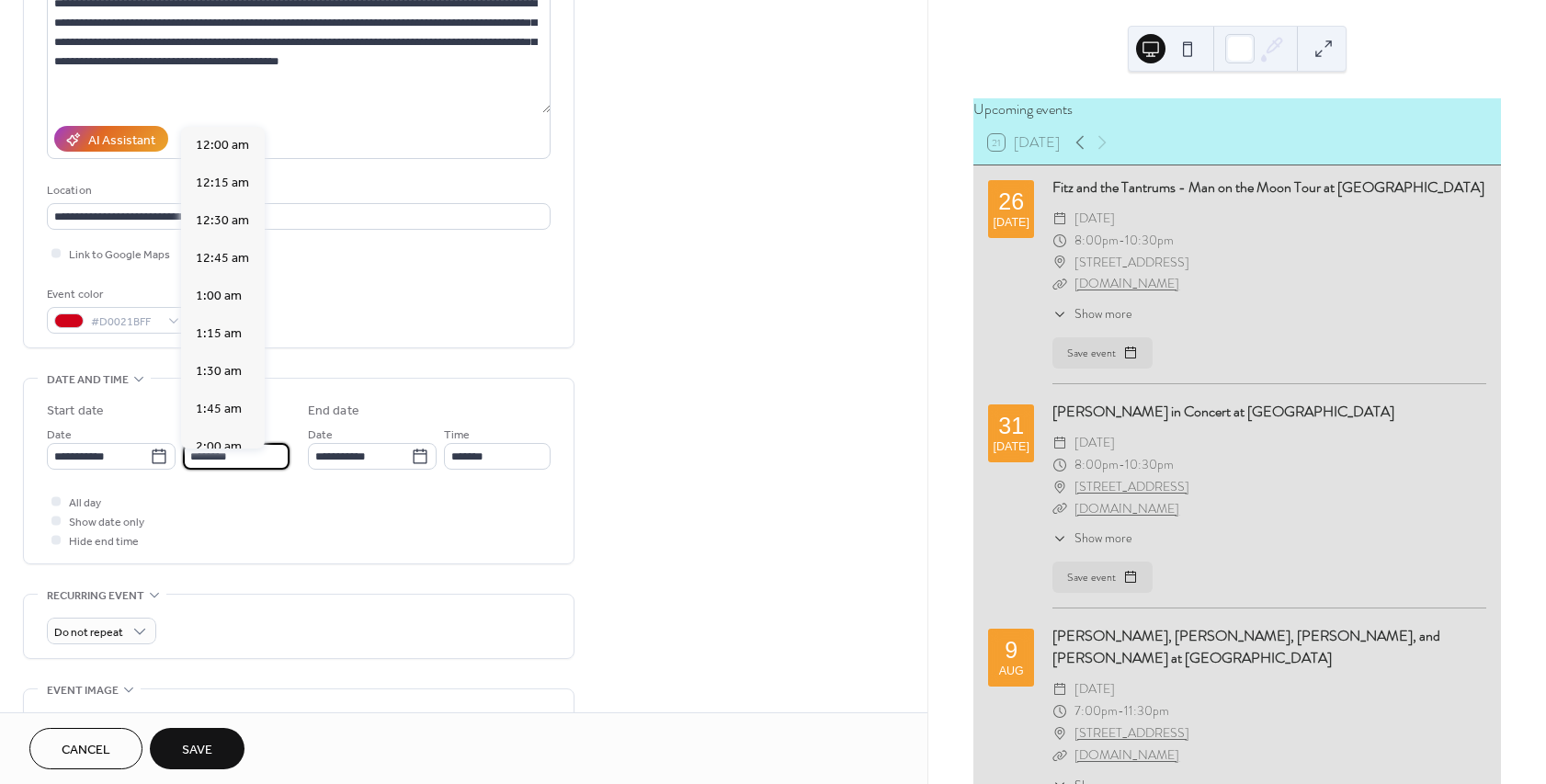 scroll, scrollTop: 1787, scrollLeft: 0, axis: vertical 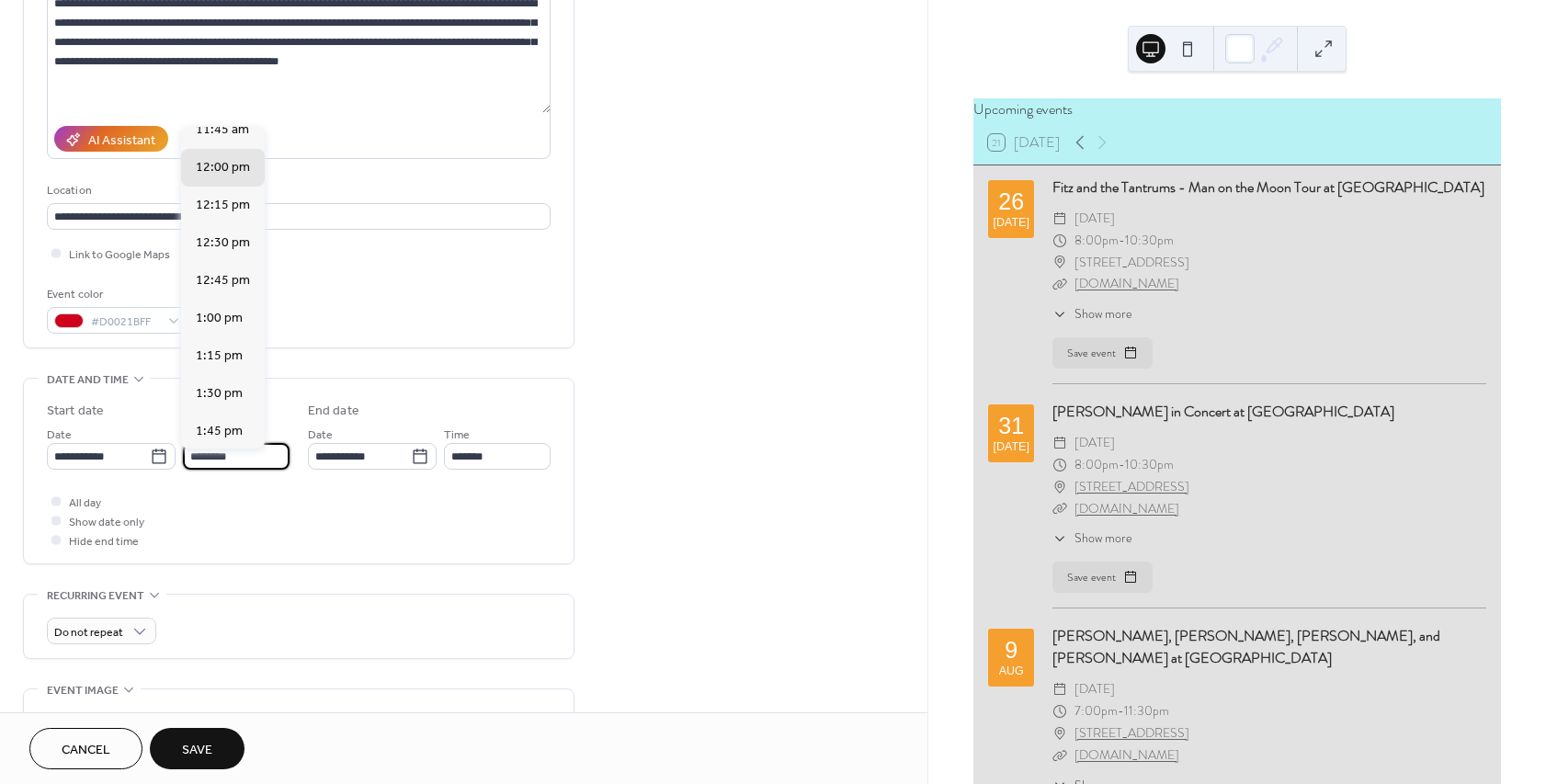 click on "********" at bounding box center [236, 456] 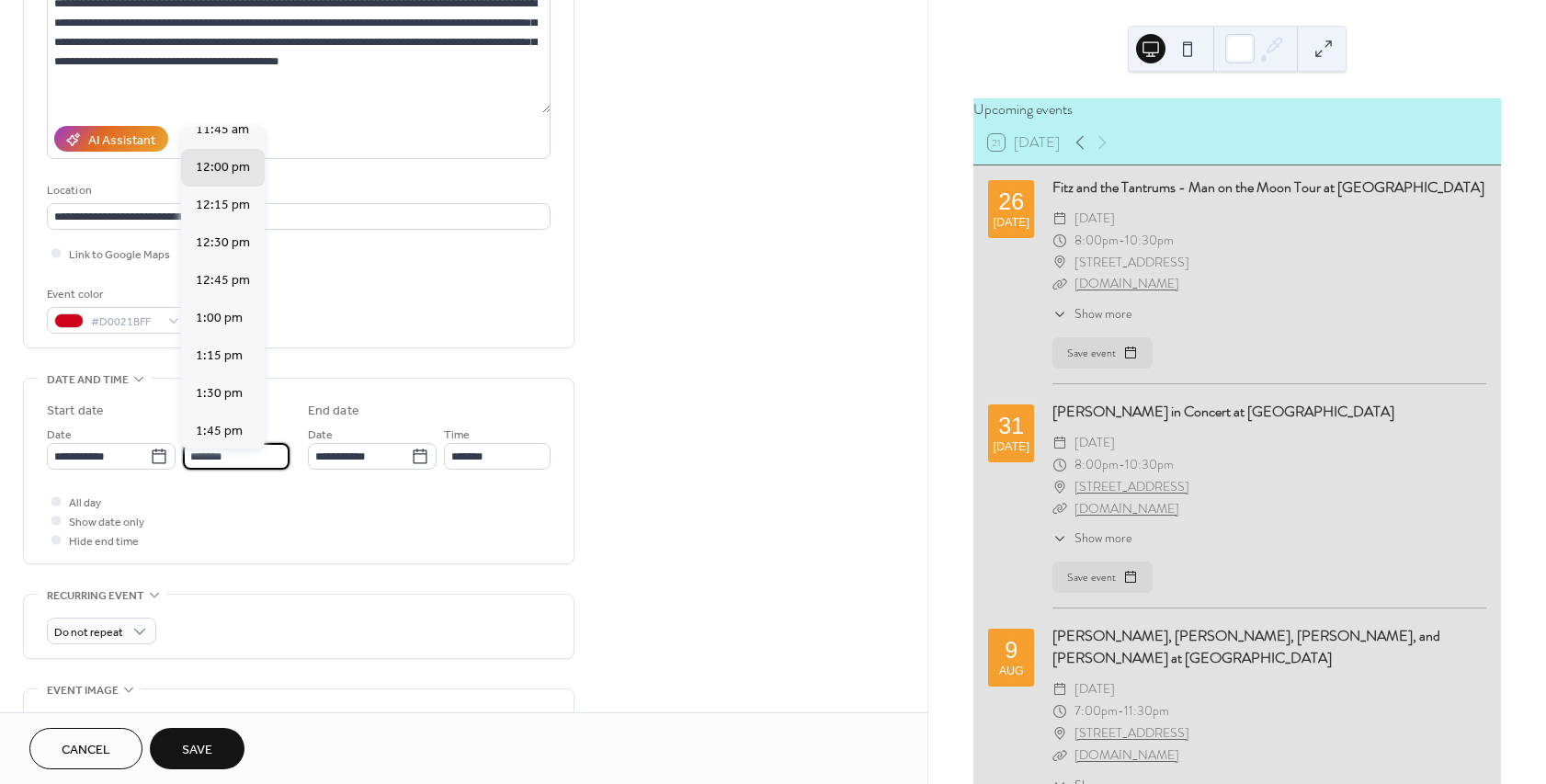 scroll, scrollTop: 2680, scrollLeft: 0, axis: vertical 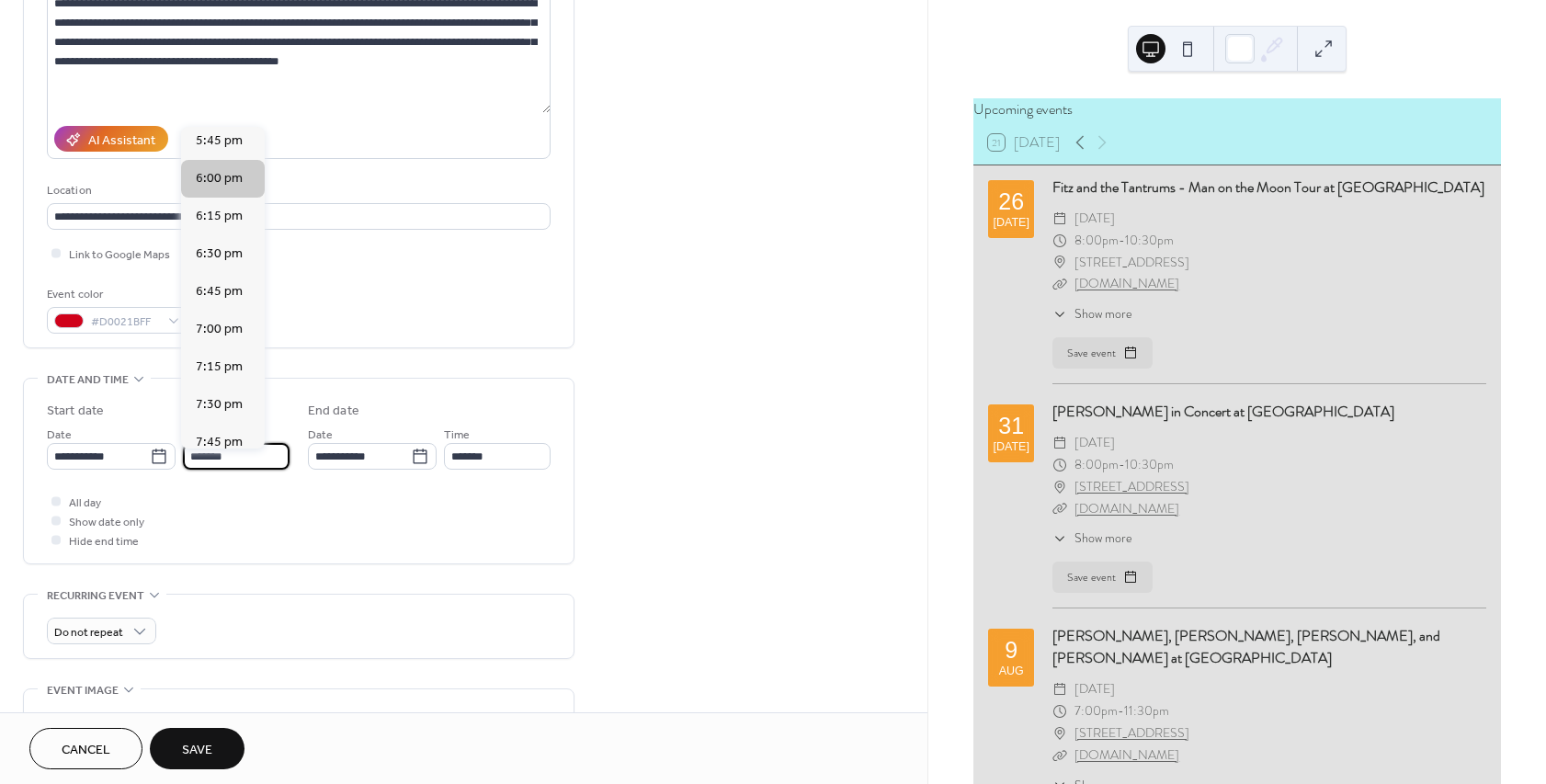 type on "*******" 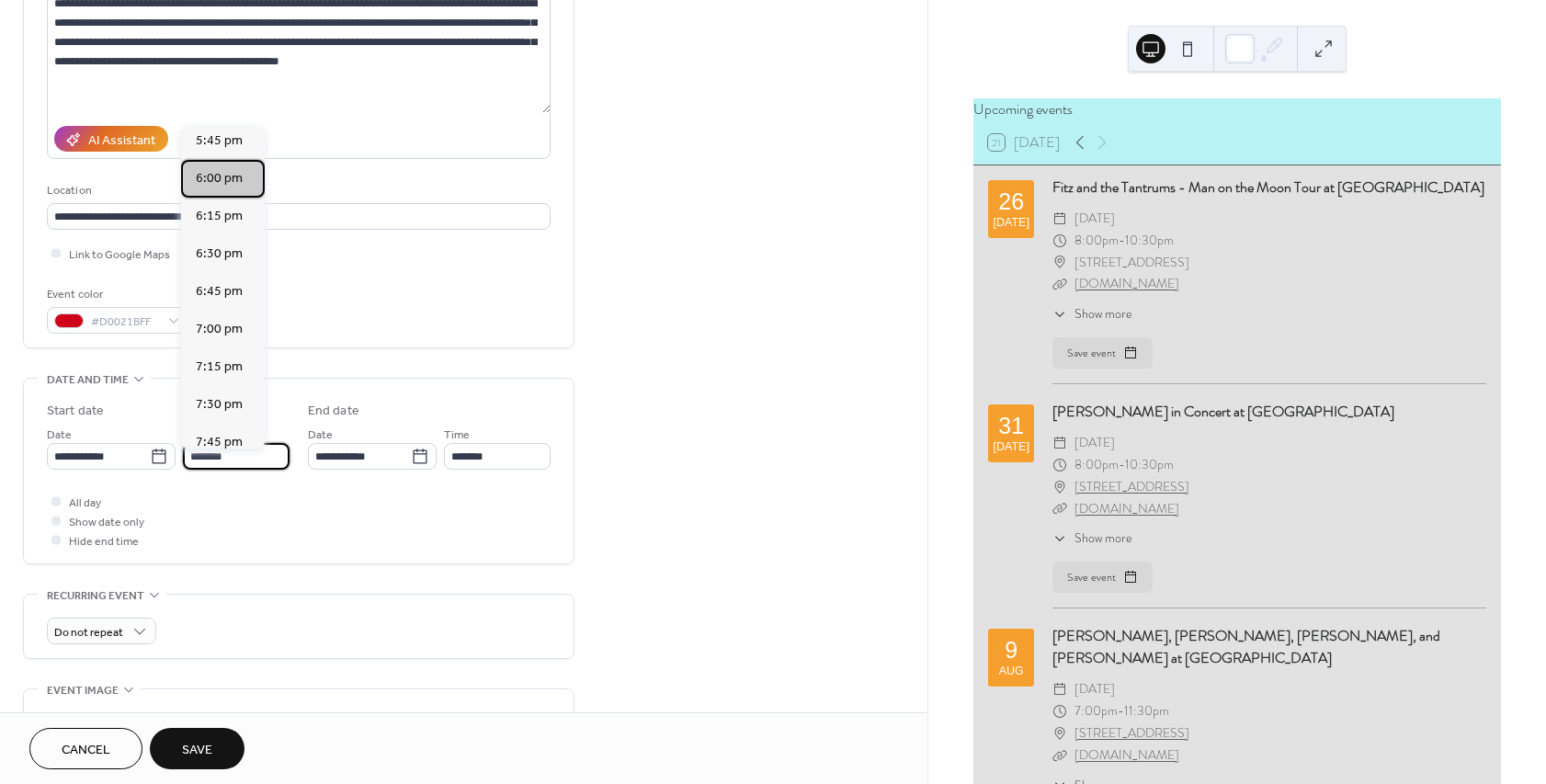 click on "6:00 pm" at bounding box center [219, 178] 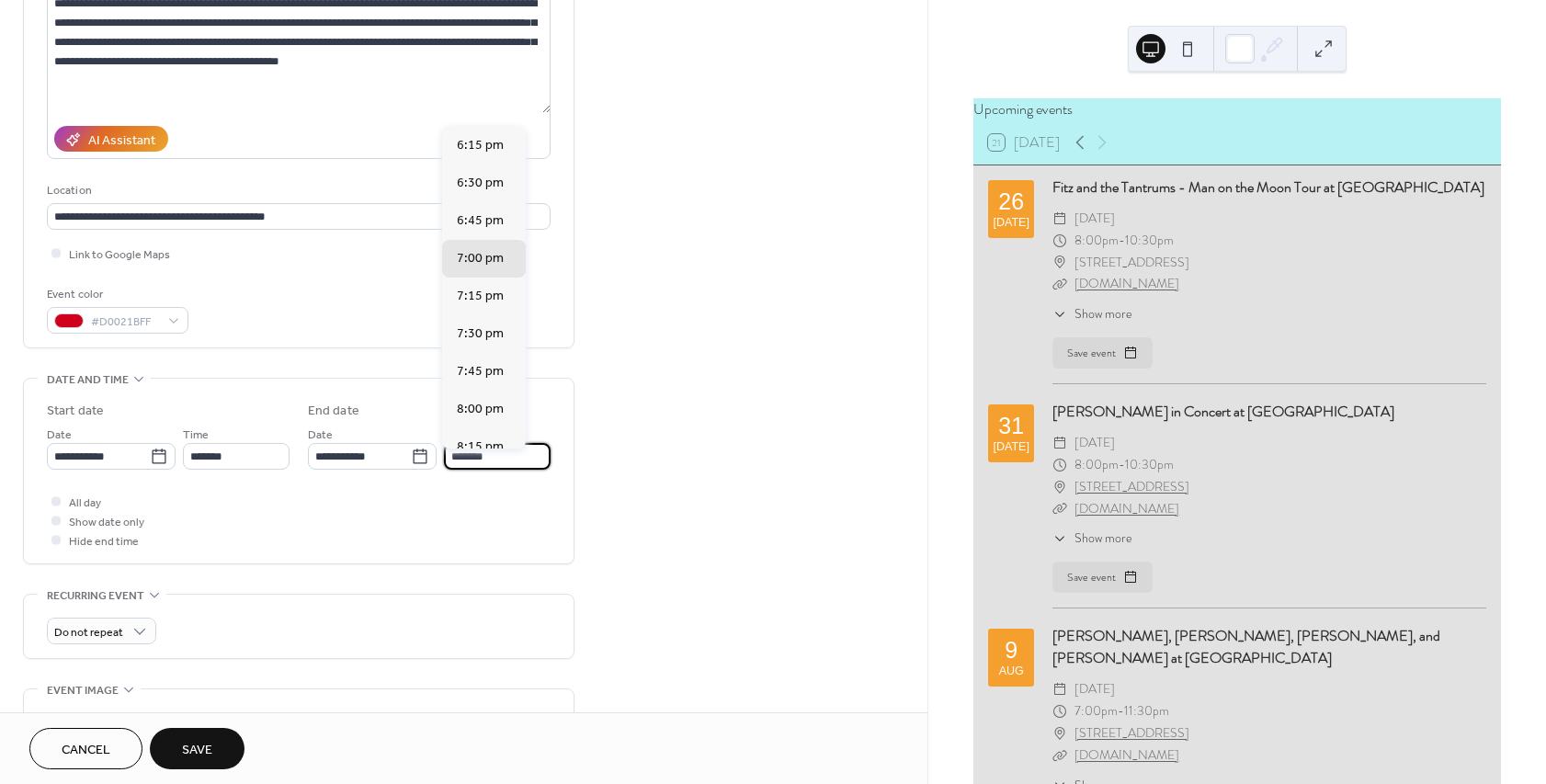 click on "*******" at bounding box center [497, 456] 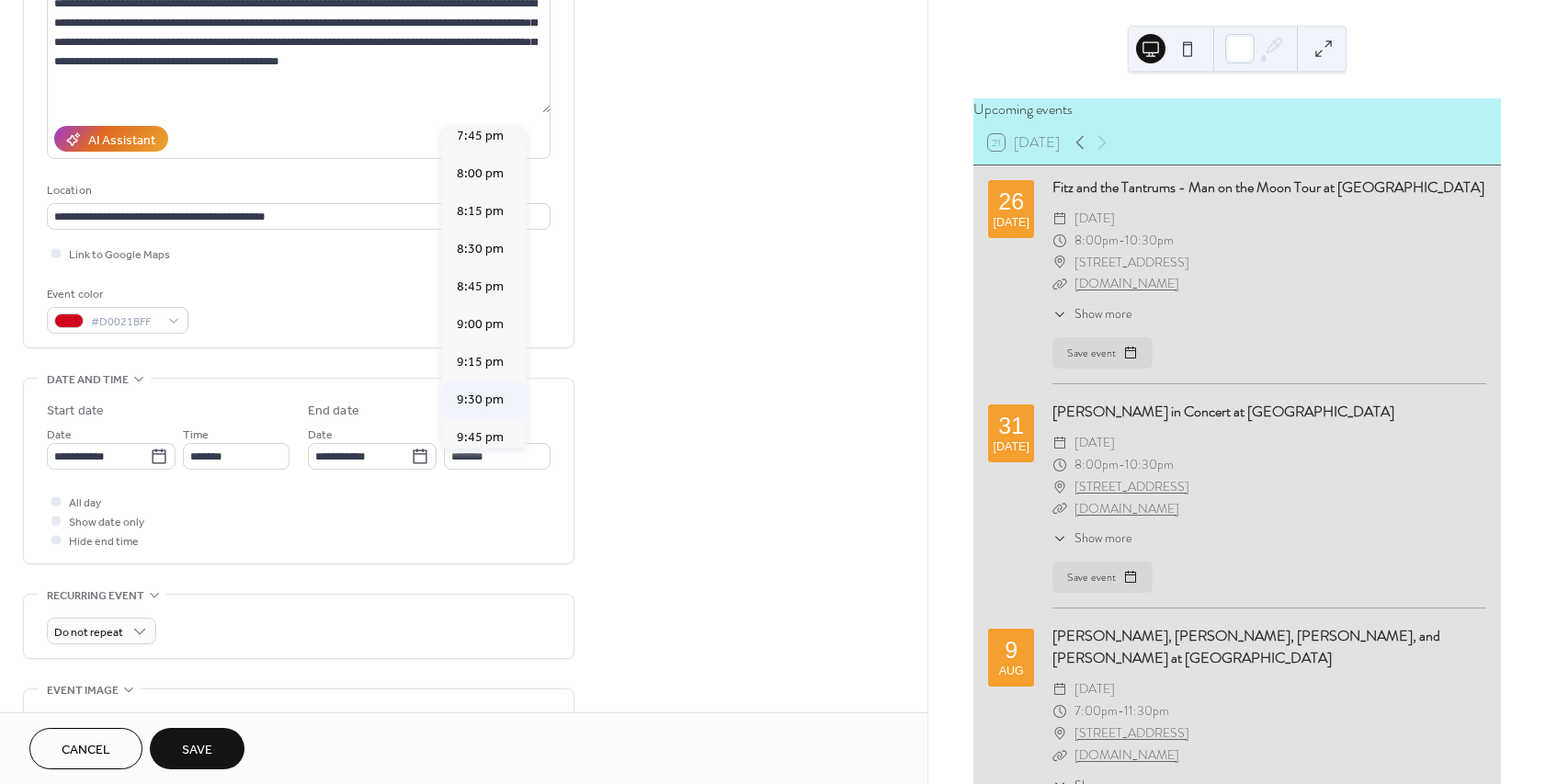 scroll, scrollTop: 248, scrollLeft: 0, axis: vertical 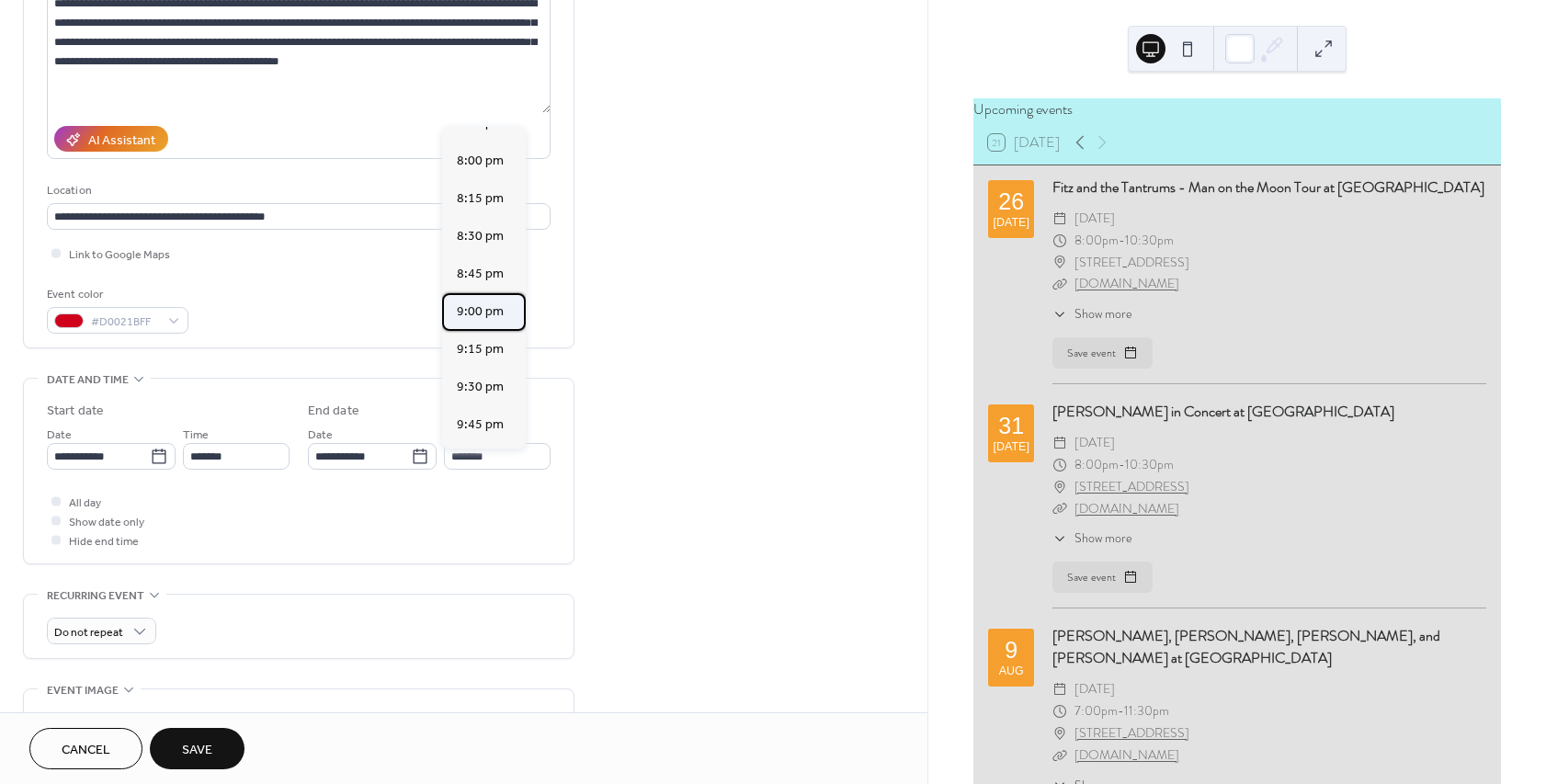 click on "9:00 pm" at bounding box center (480, 312) 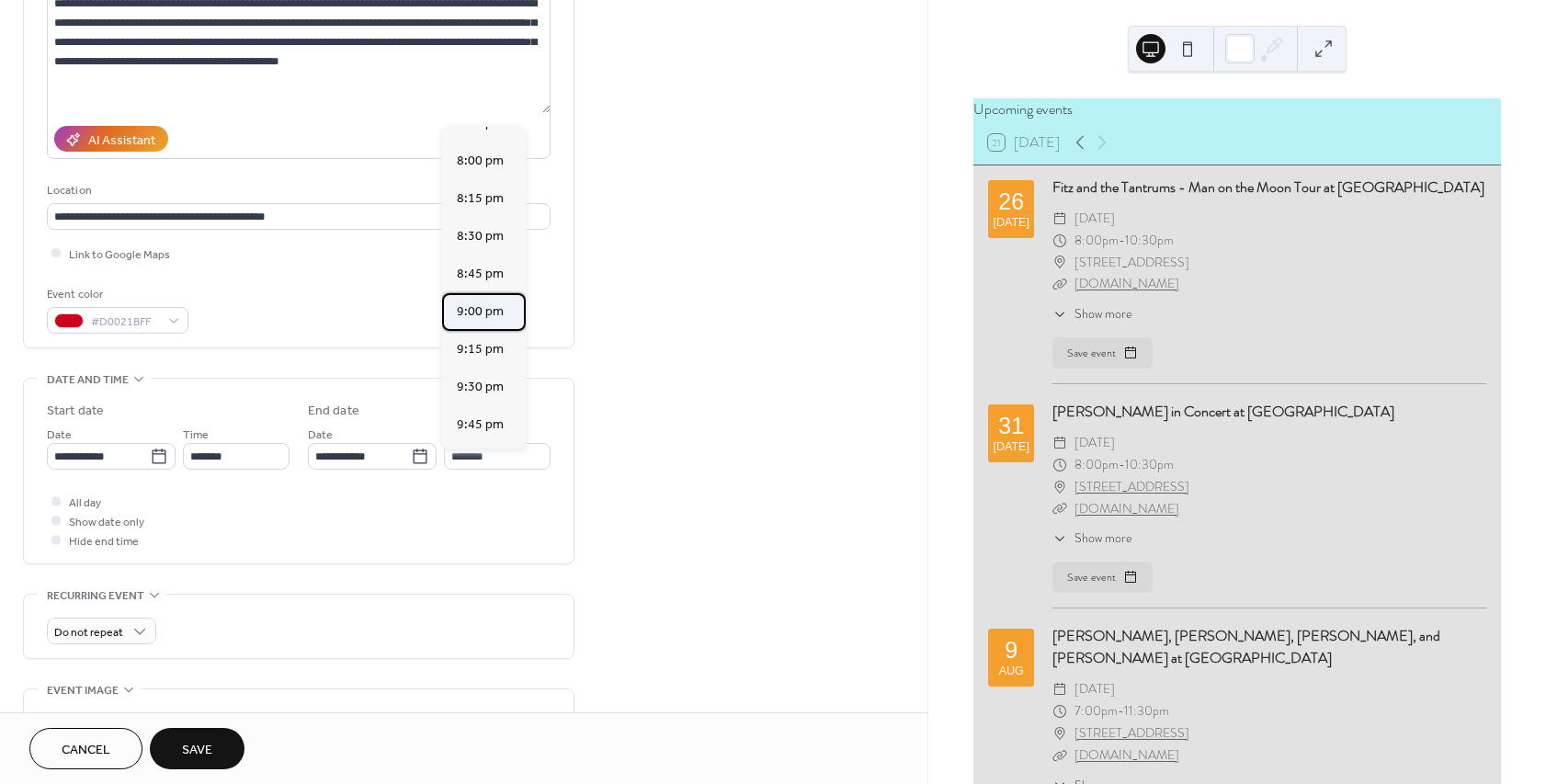 type on "*******" 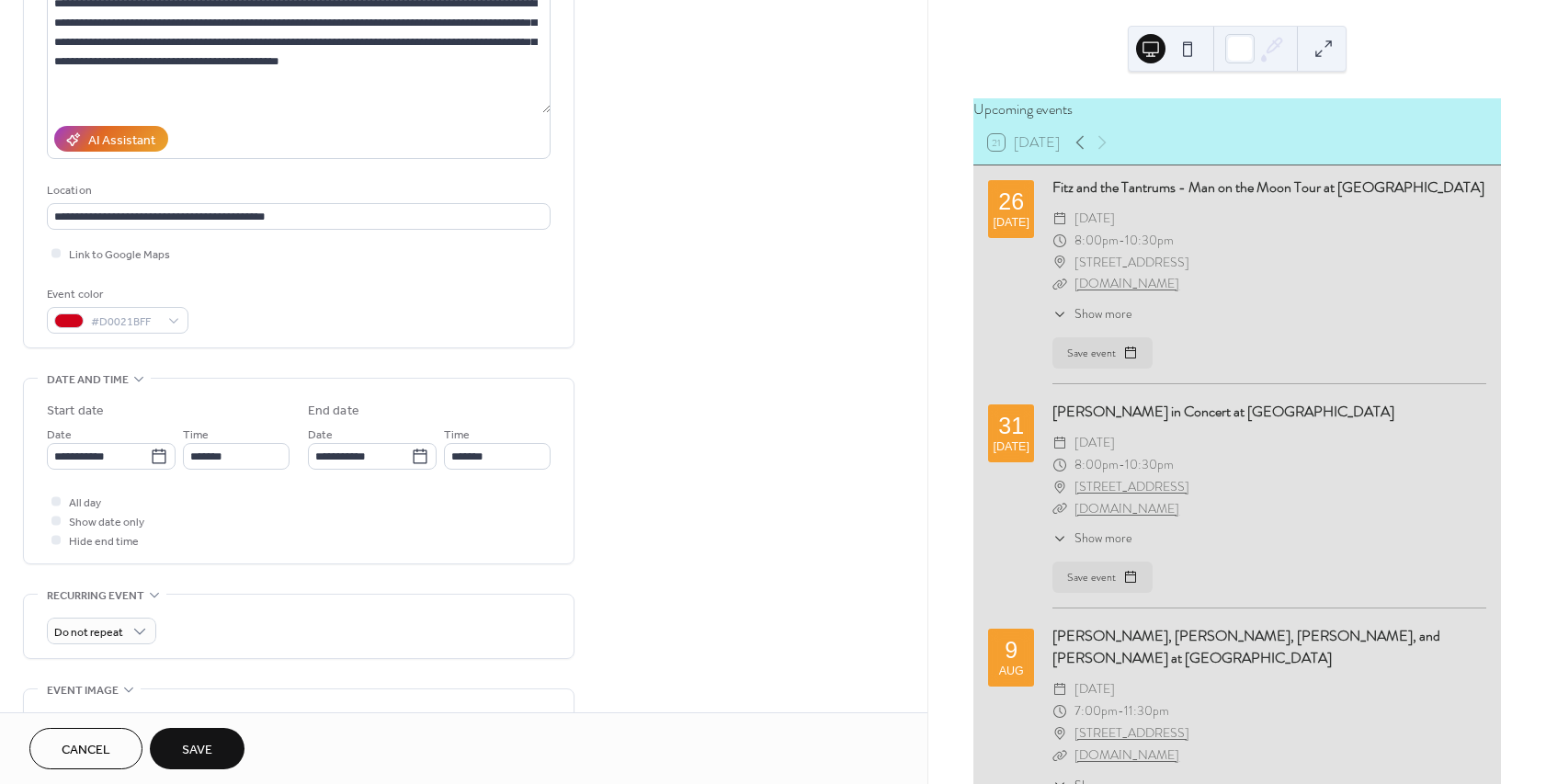 click on "All day Show date only Hide end time" at bounding box center (299, 520) 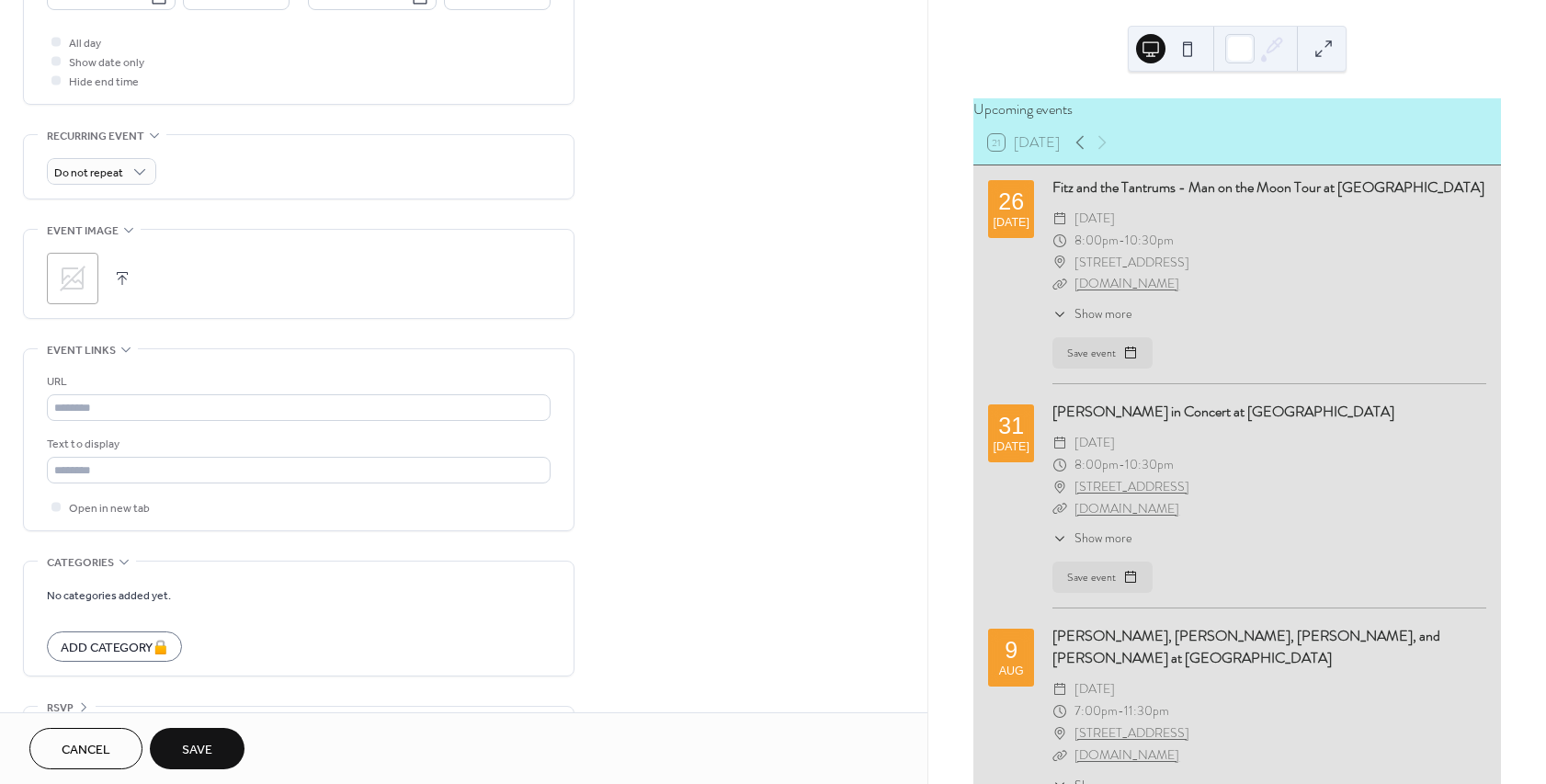 scroll, scrollTop: 717, scrollLeft: 0, axis: vertical 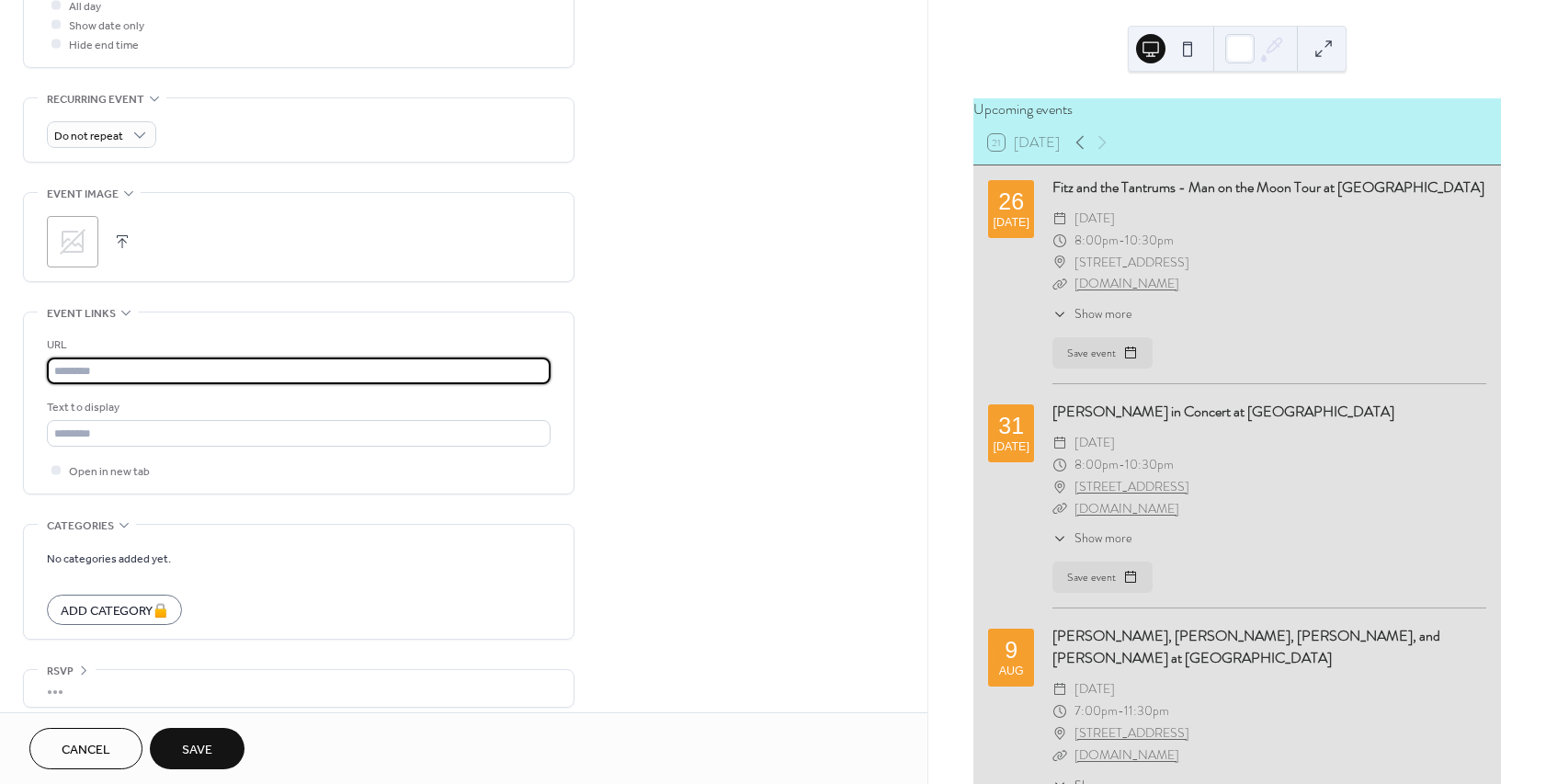 click at bounding box center [299, 370] 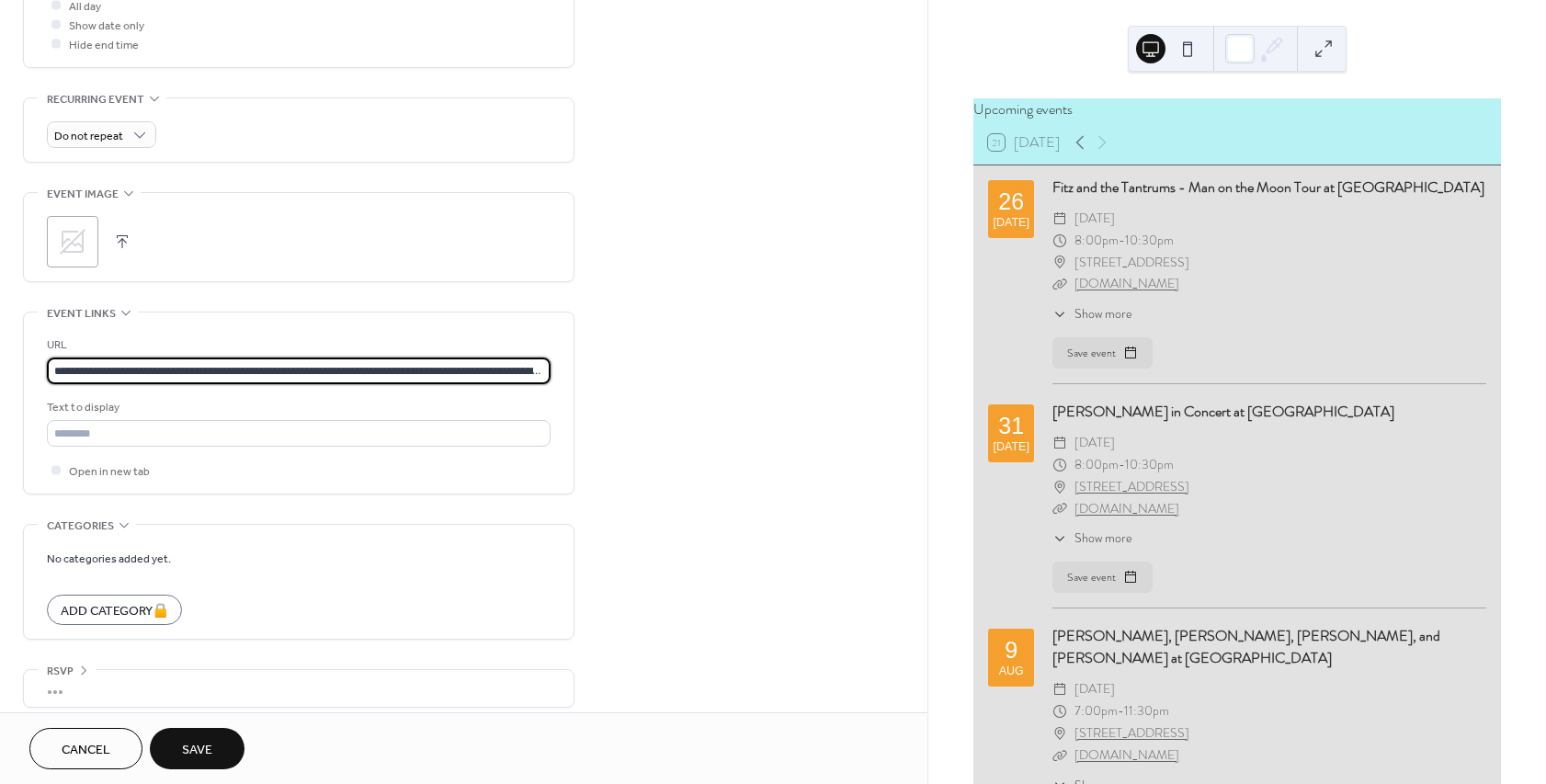 scroll, scrollTop: 0, scrollLeft: 522, axis: horizontal 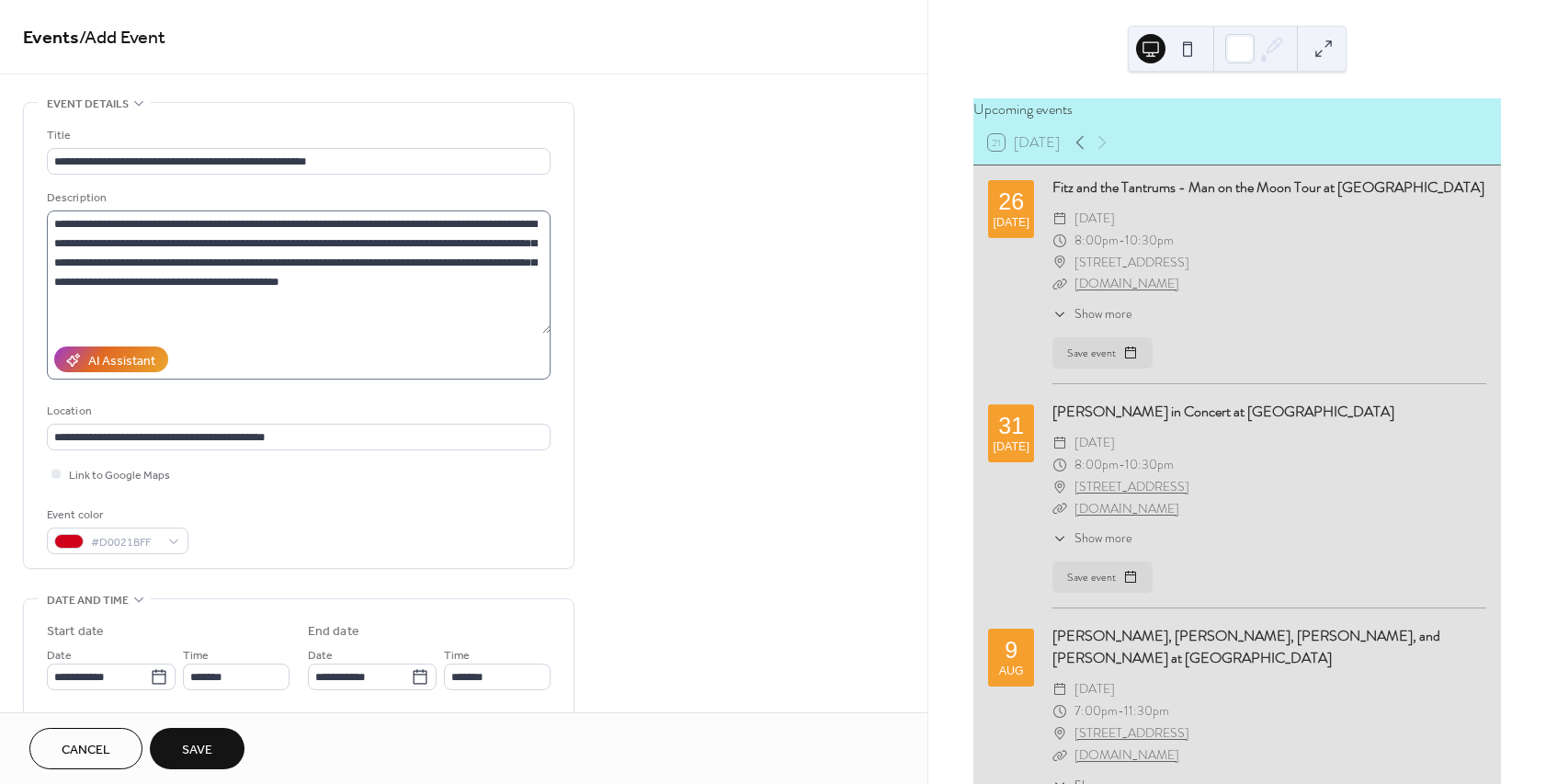type on "**********" 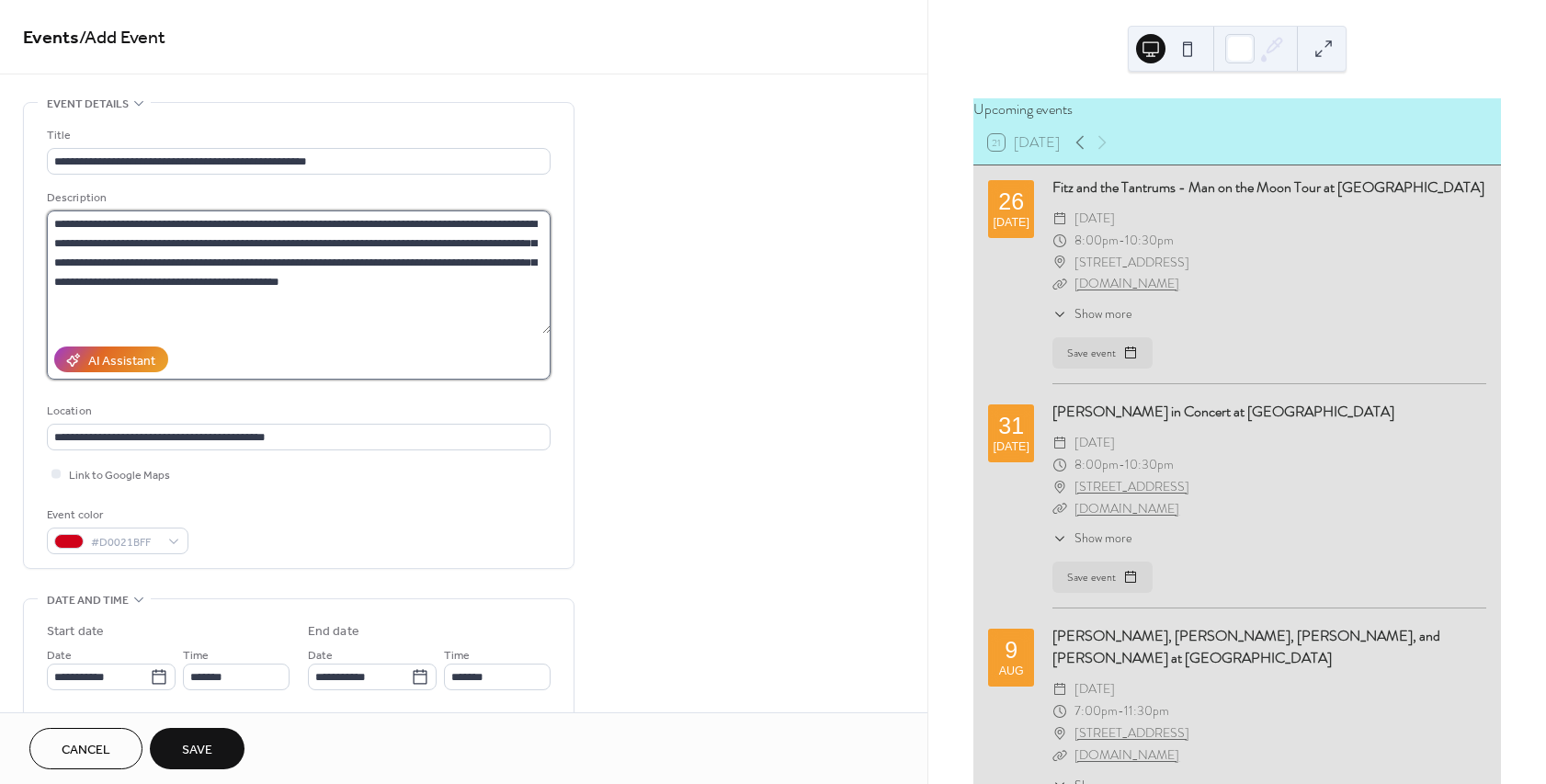 click on "**********" at bounding box center (299, 272) 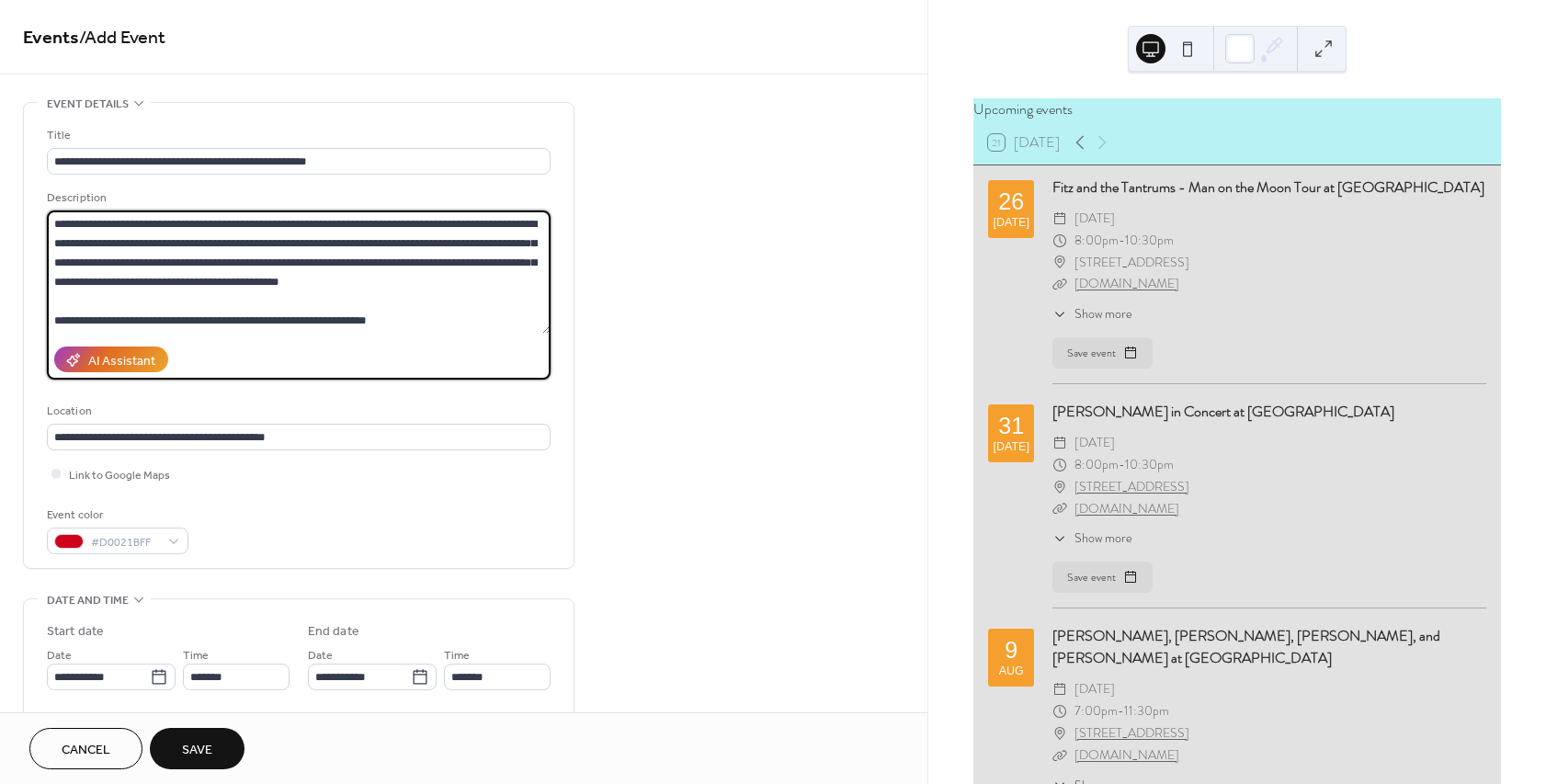 click on "**********" at bounding box center [299, 272] 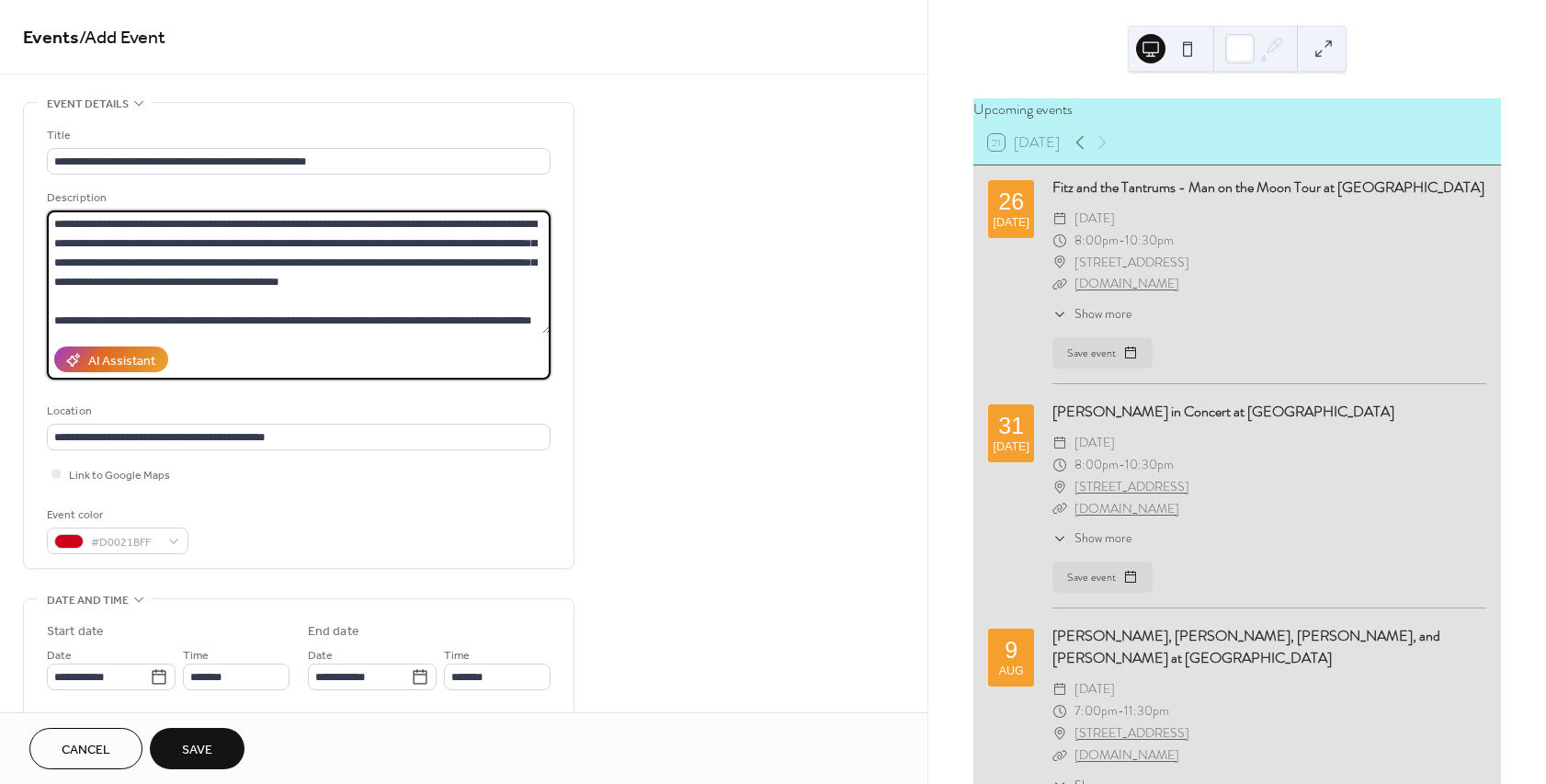 scroll, scrollTop: 17, scrollLeft: 0, axis: vertical 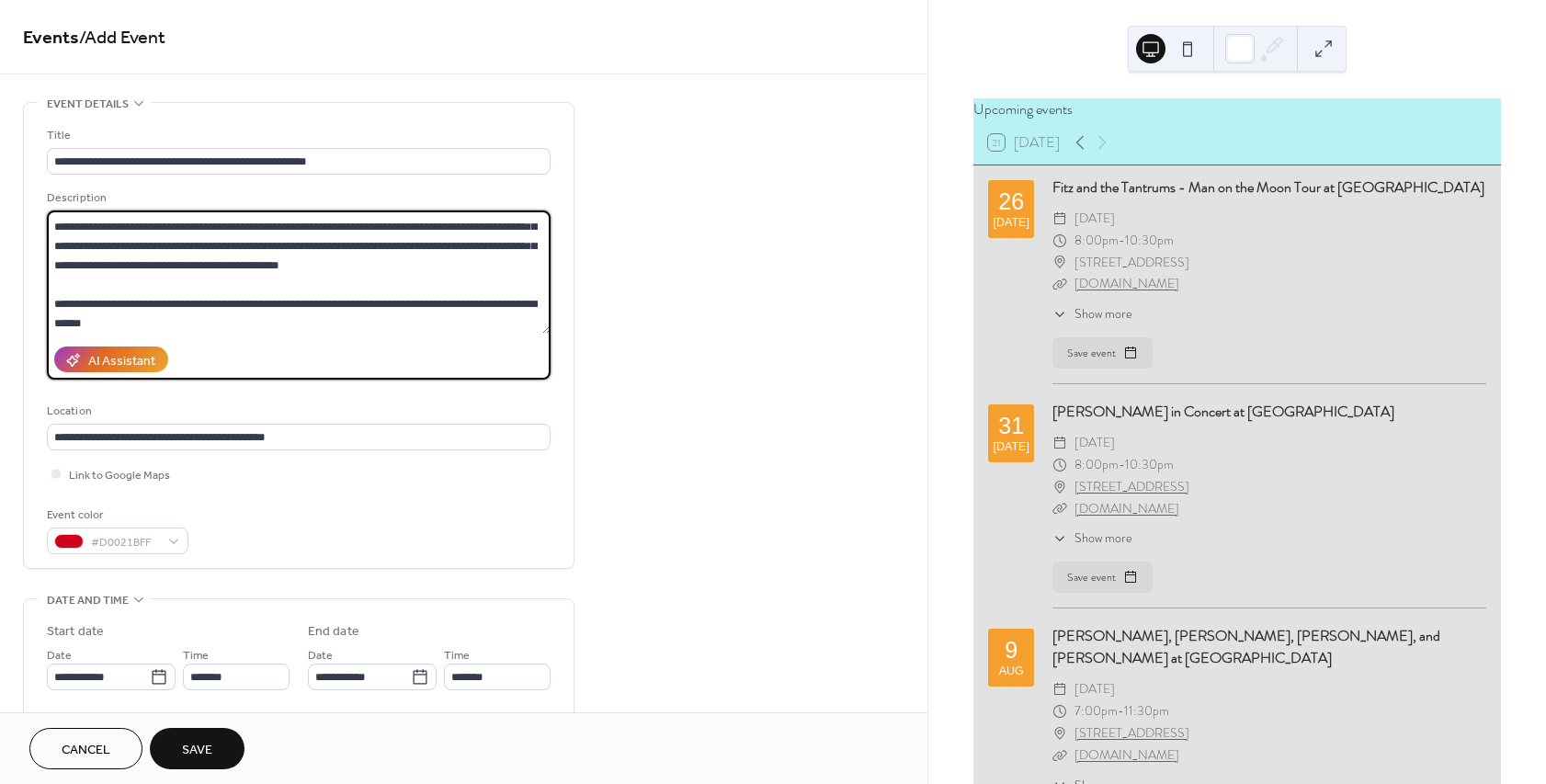 type on "**********" 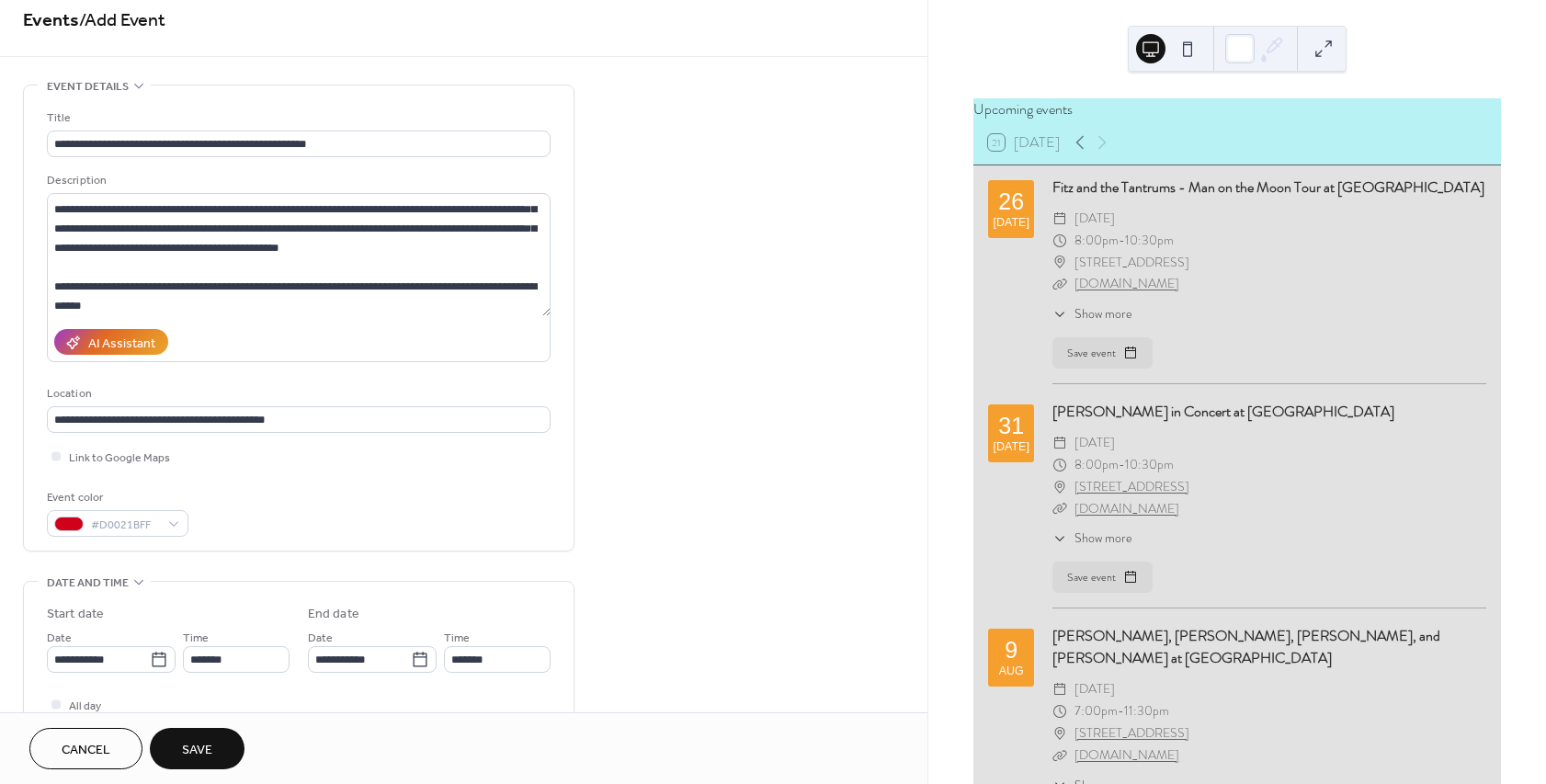 scroll, scrollTop: 0, scrollLeft: 0, axis: both 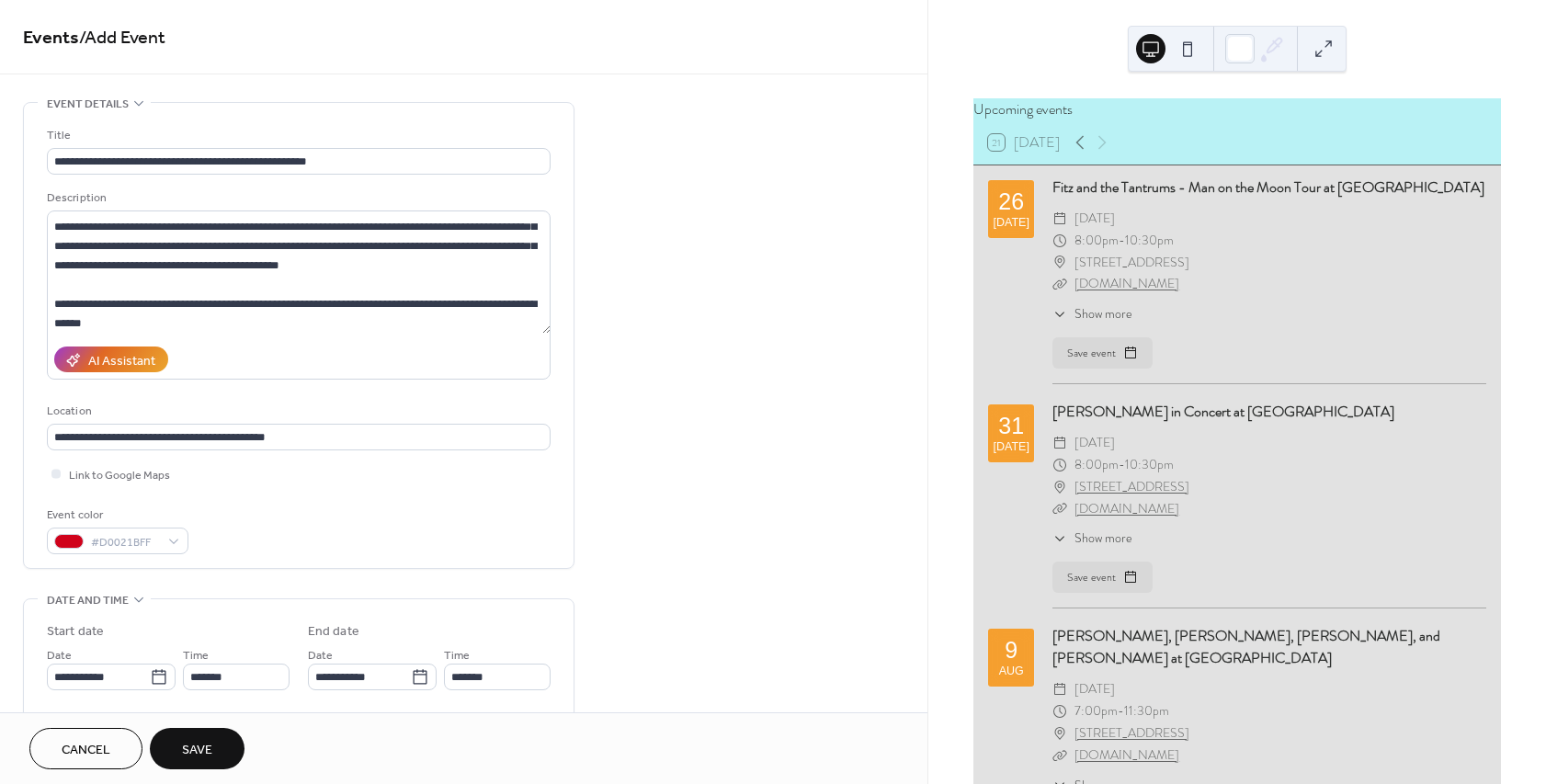 click on "Save" at bounding box center (197, 750) 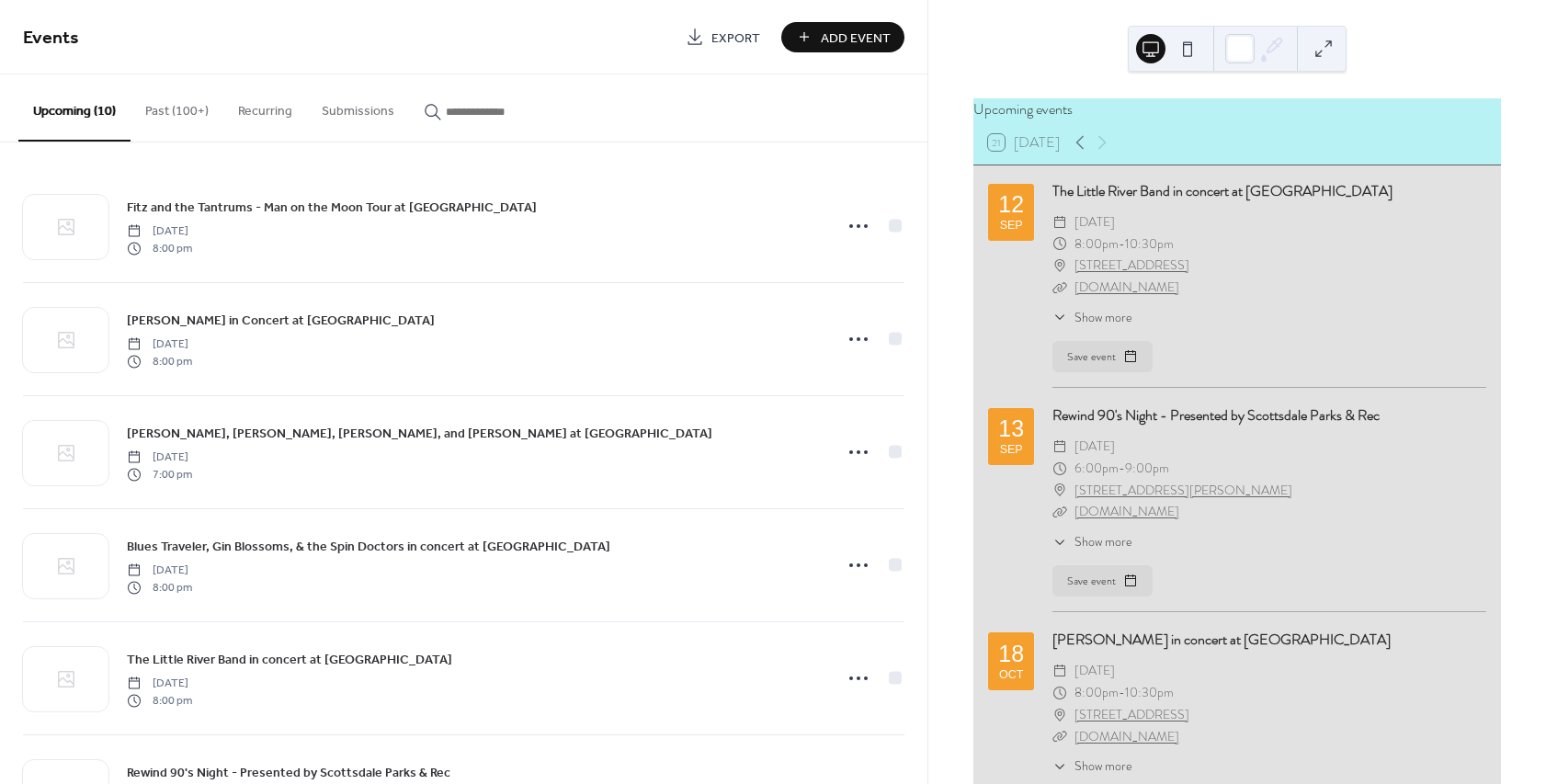 scroll, scrollTop: 943, scrollLeft: 0, axis: vertical 